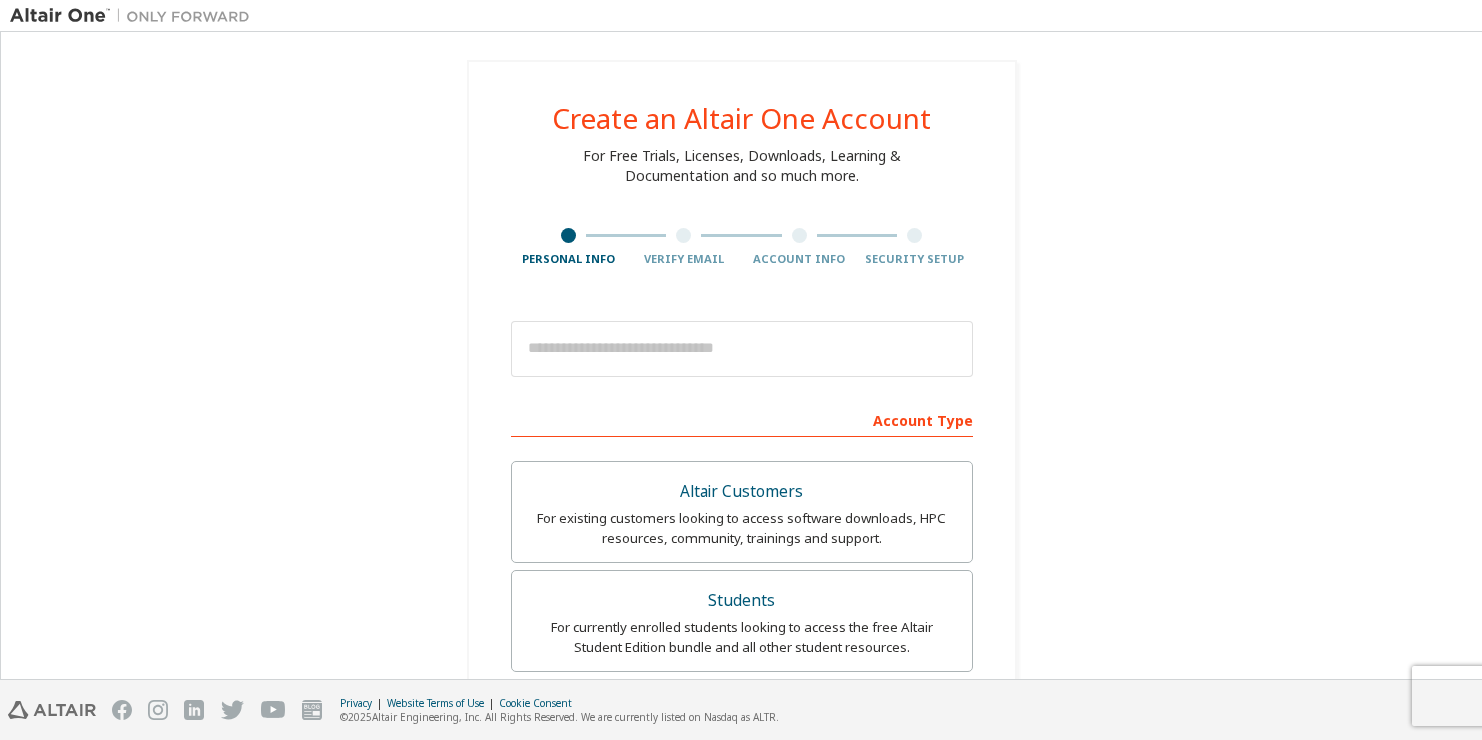 scroll, scrollTop: 0, scrollLeft: 0, axis: both 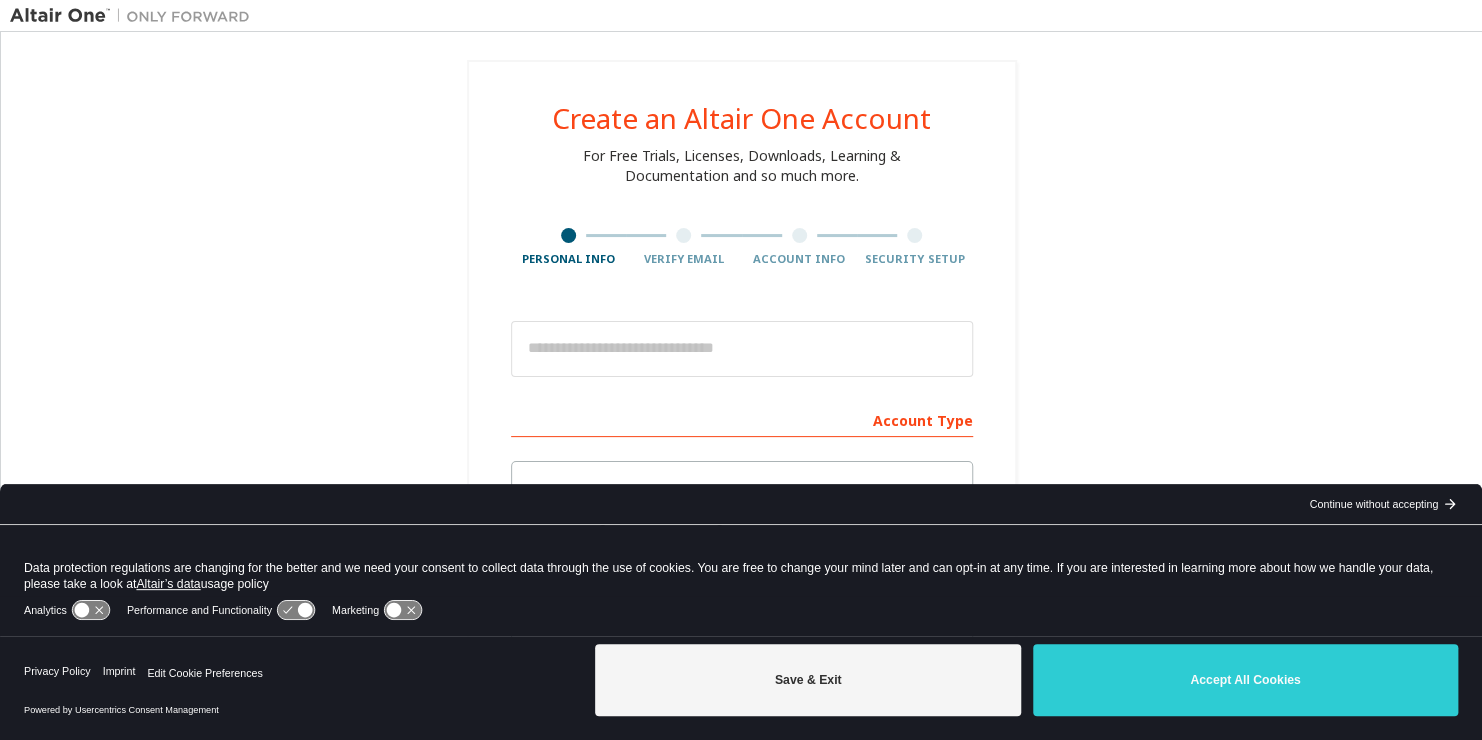 click on "Continue without accepting" at bounding box center (1373, 504) 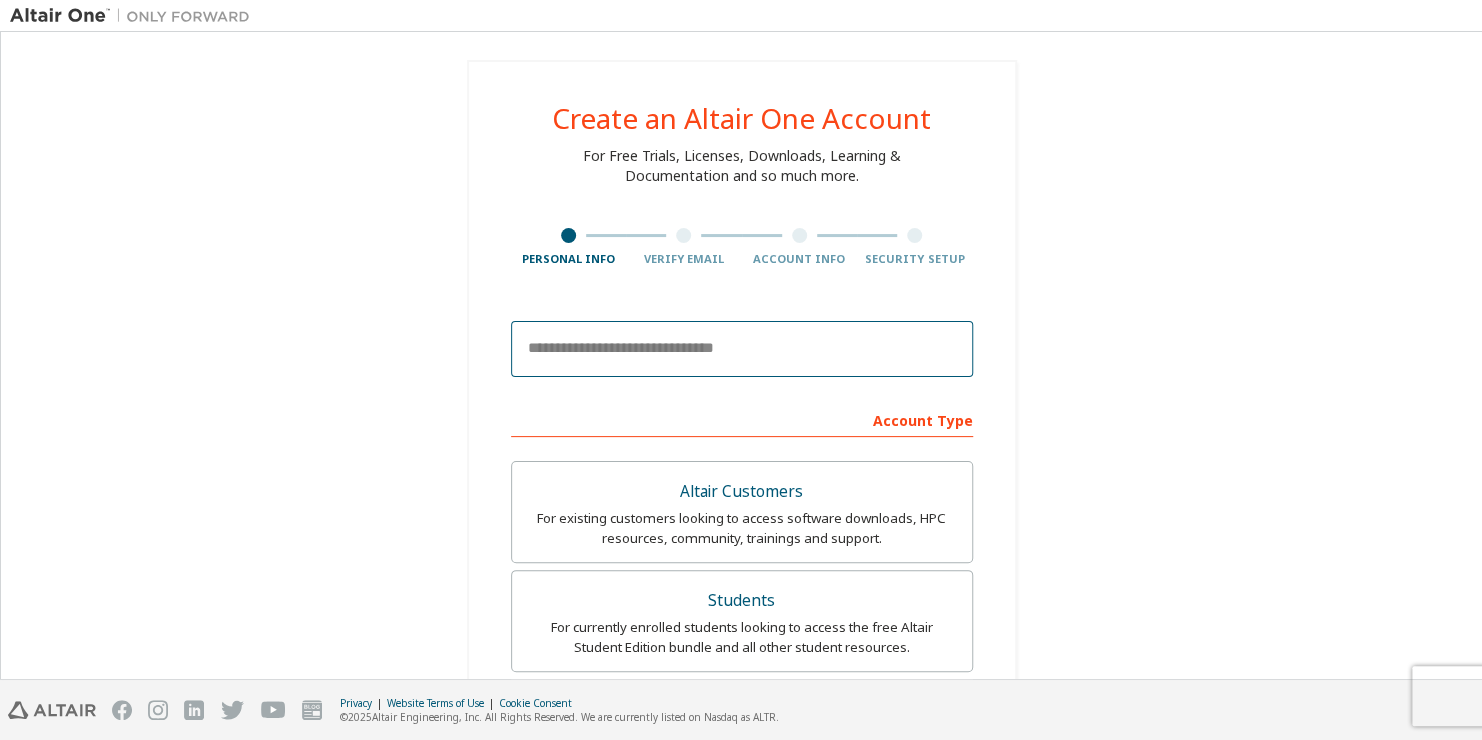 click at bounding box center [742, 349] 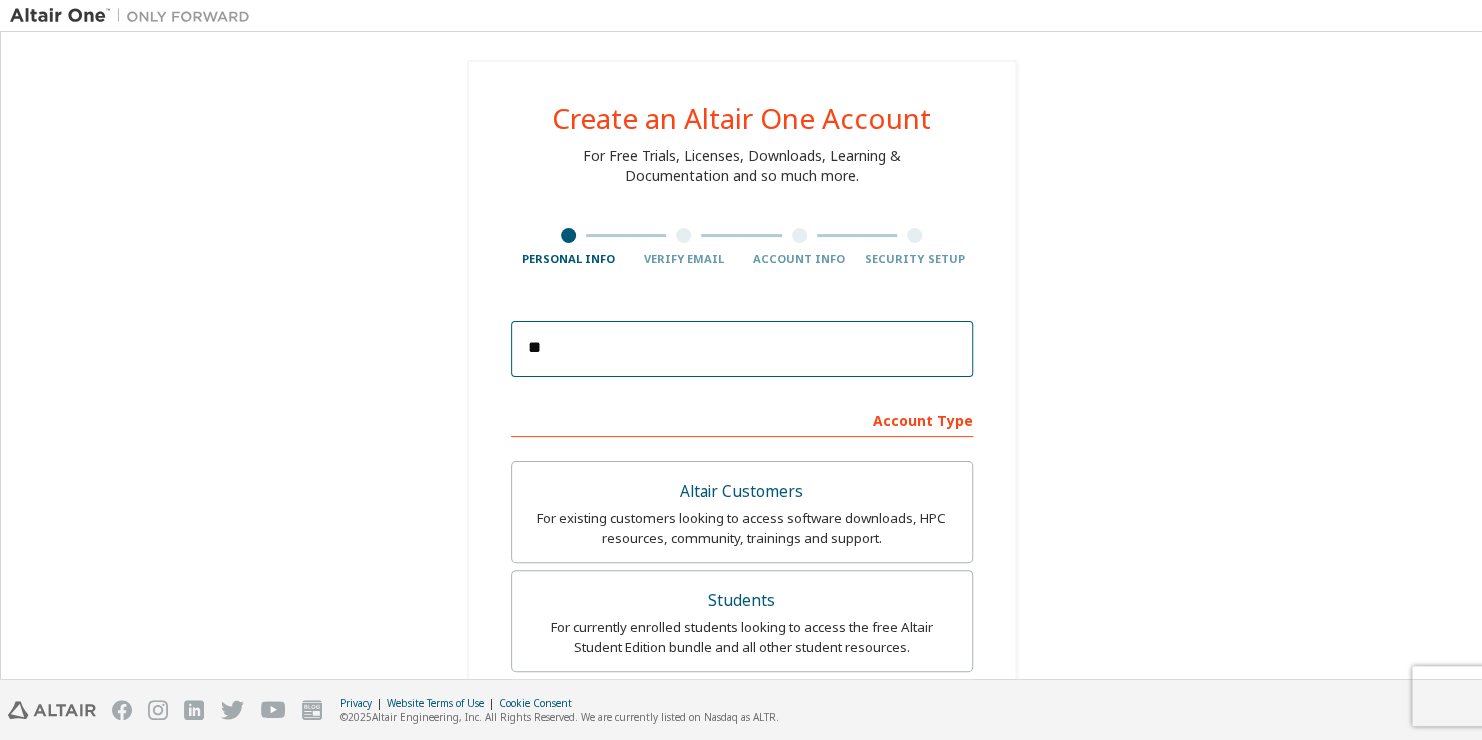 type on "*" 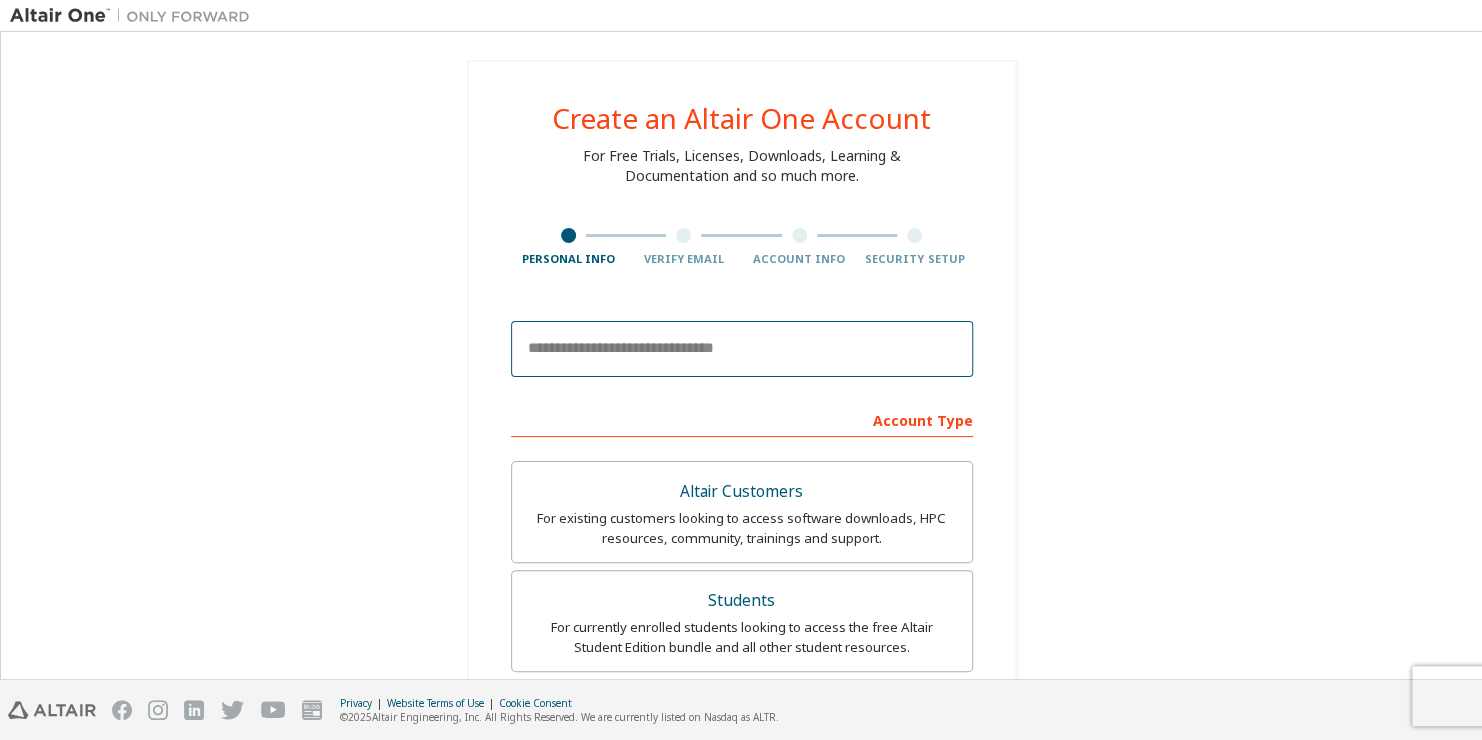 click at bounding box center (742, 349) 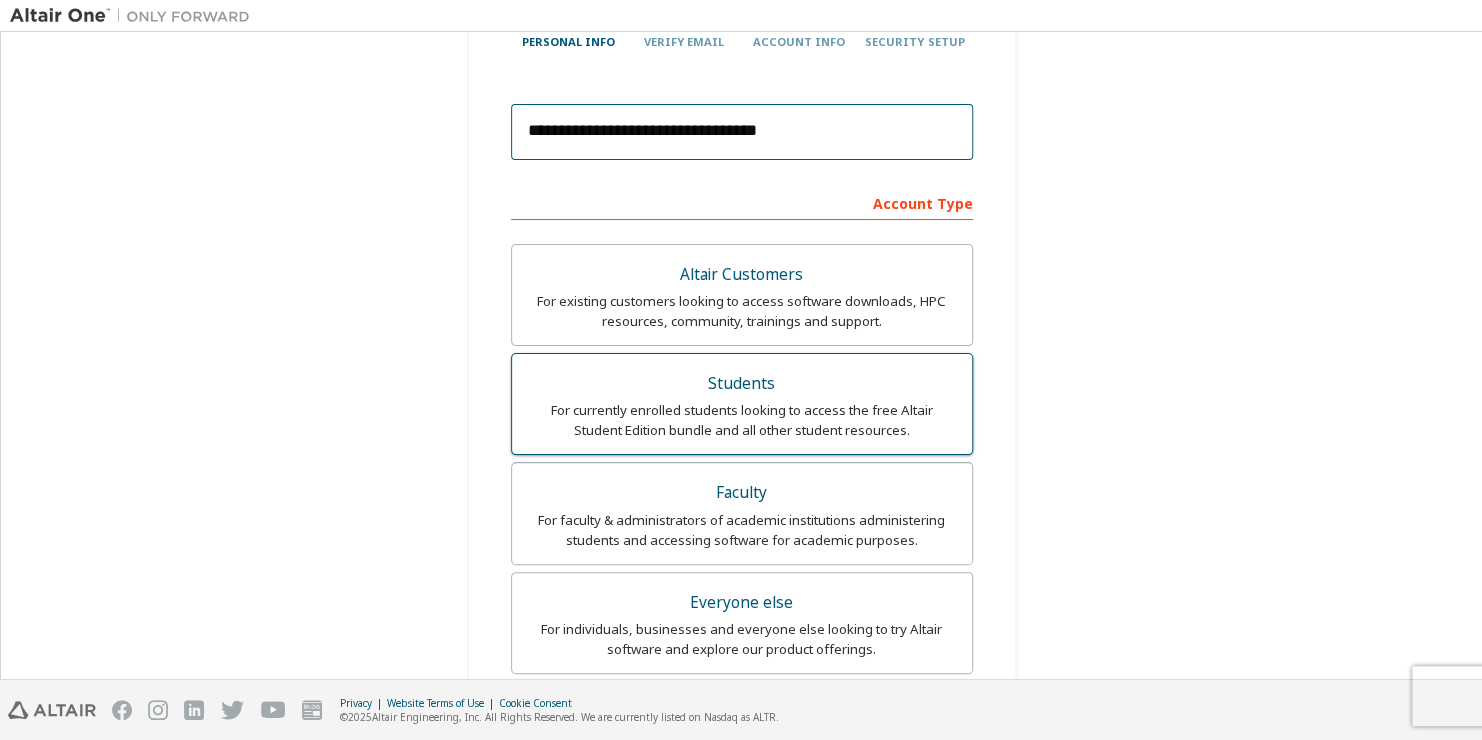 scroll, scrollTop: 100, scrollLeft: 0, axis: vertical 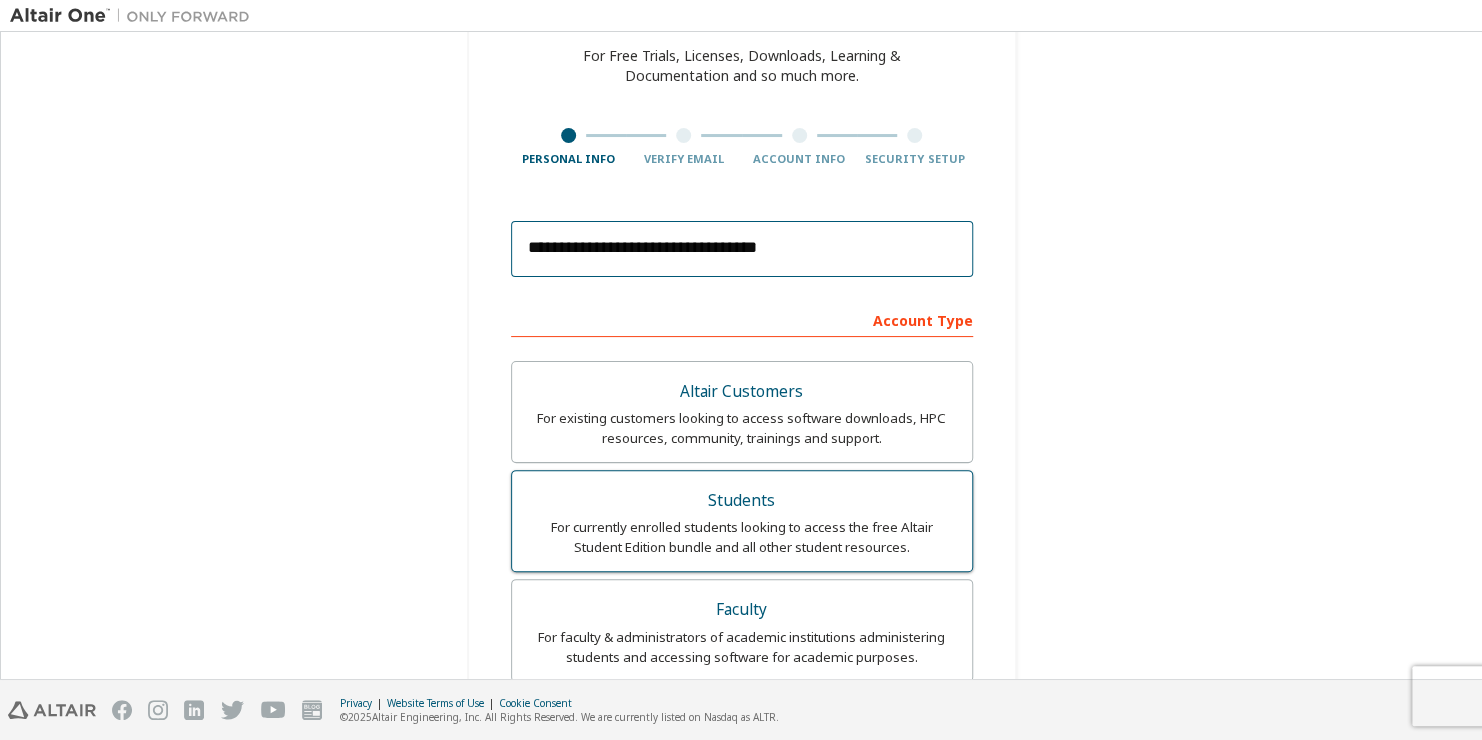 type on "**********" 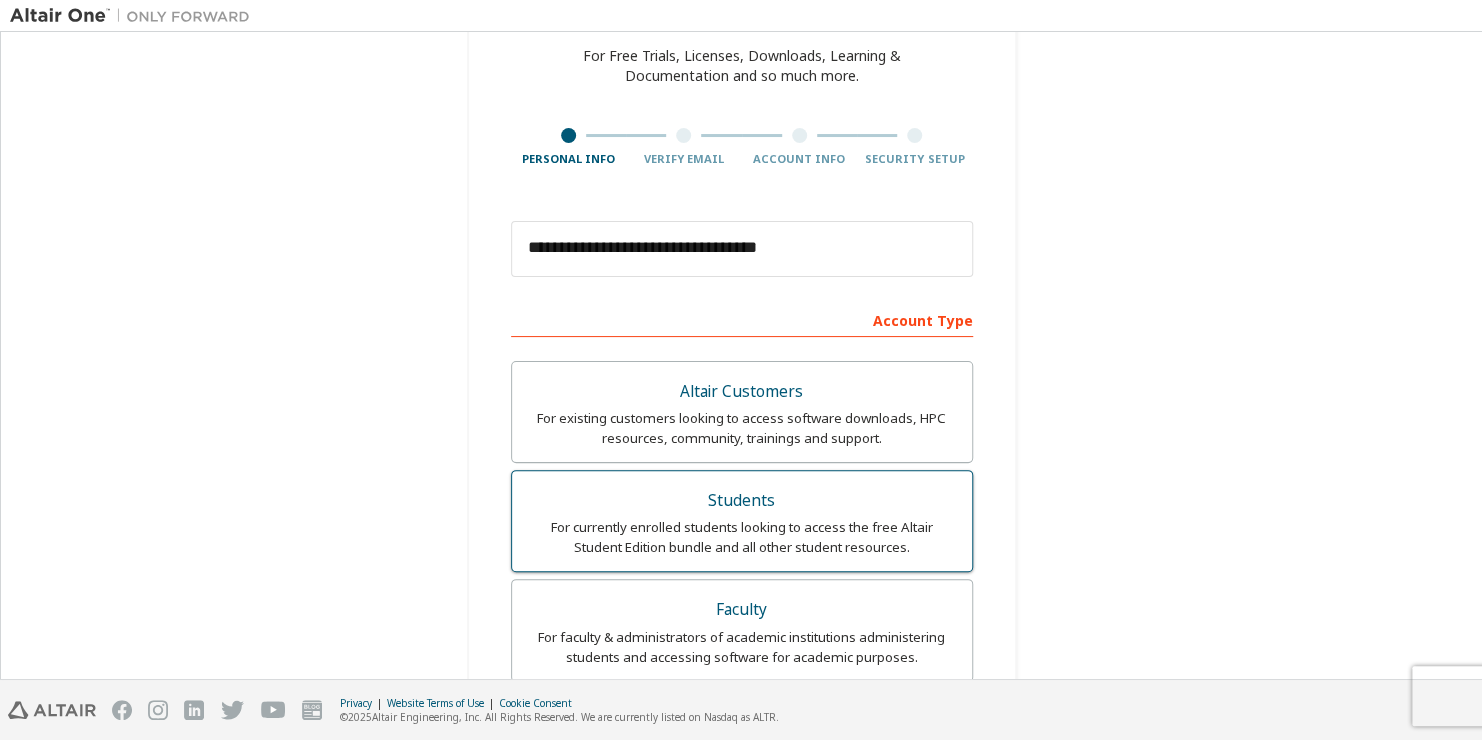 click on "Students" at bounding box center (742, 501) 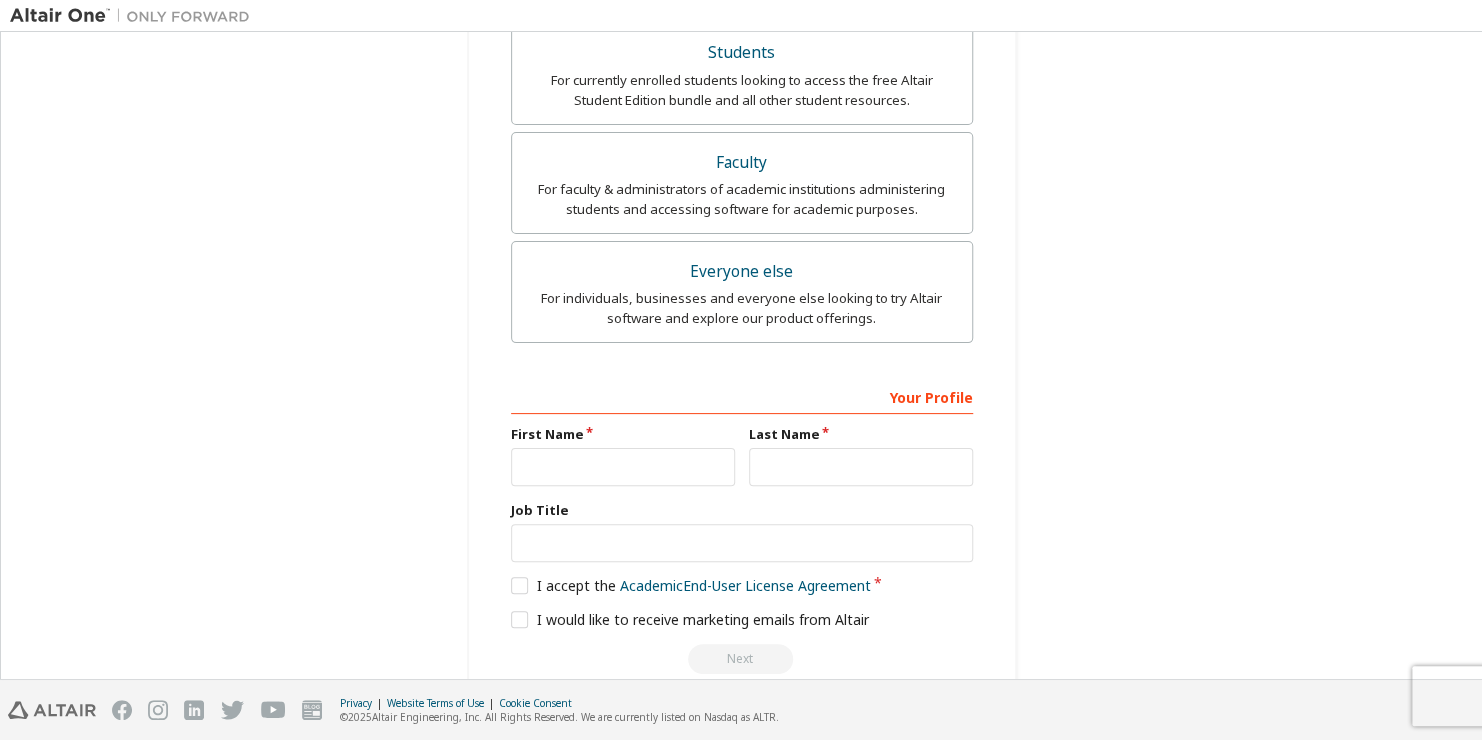 scroll, scrollTop: 658, scrollLeft: 0, axis: vertical 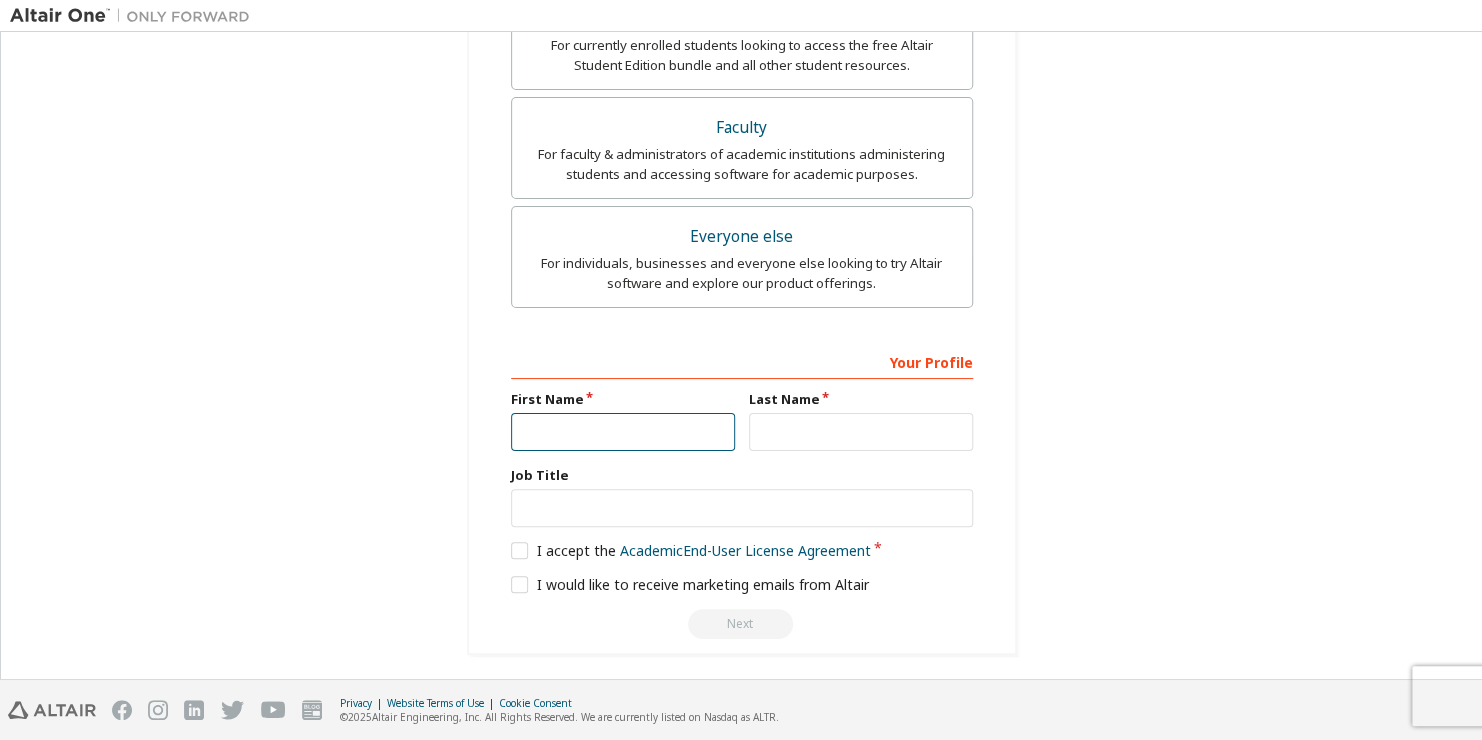 click at bounding box center (623, 432) 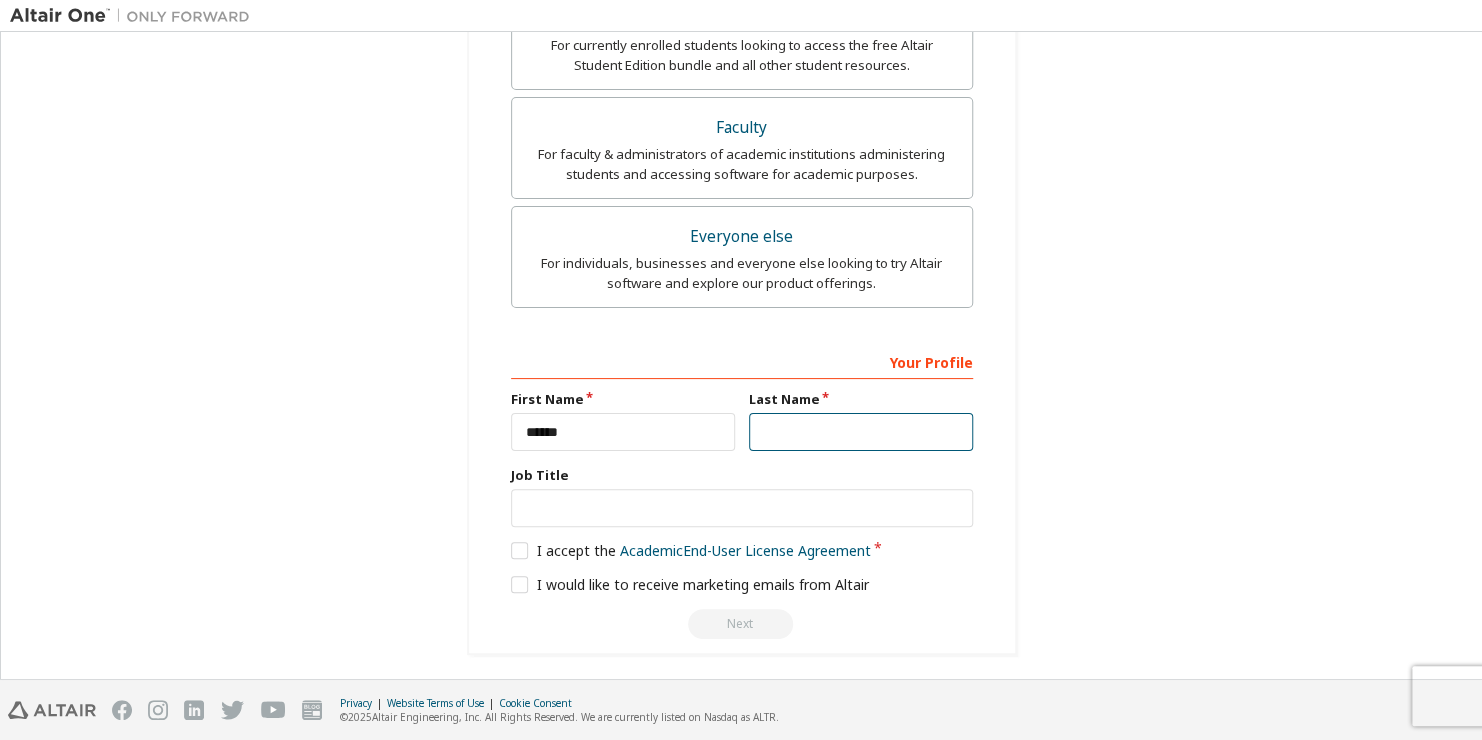type on "********" 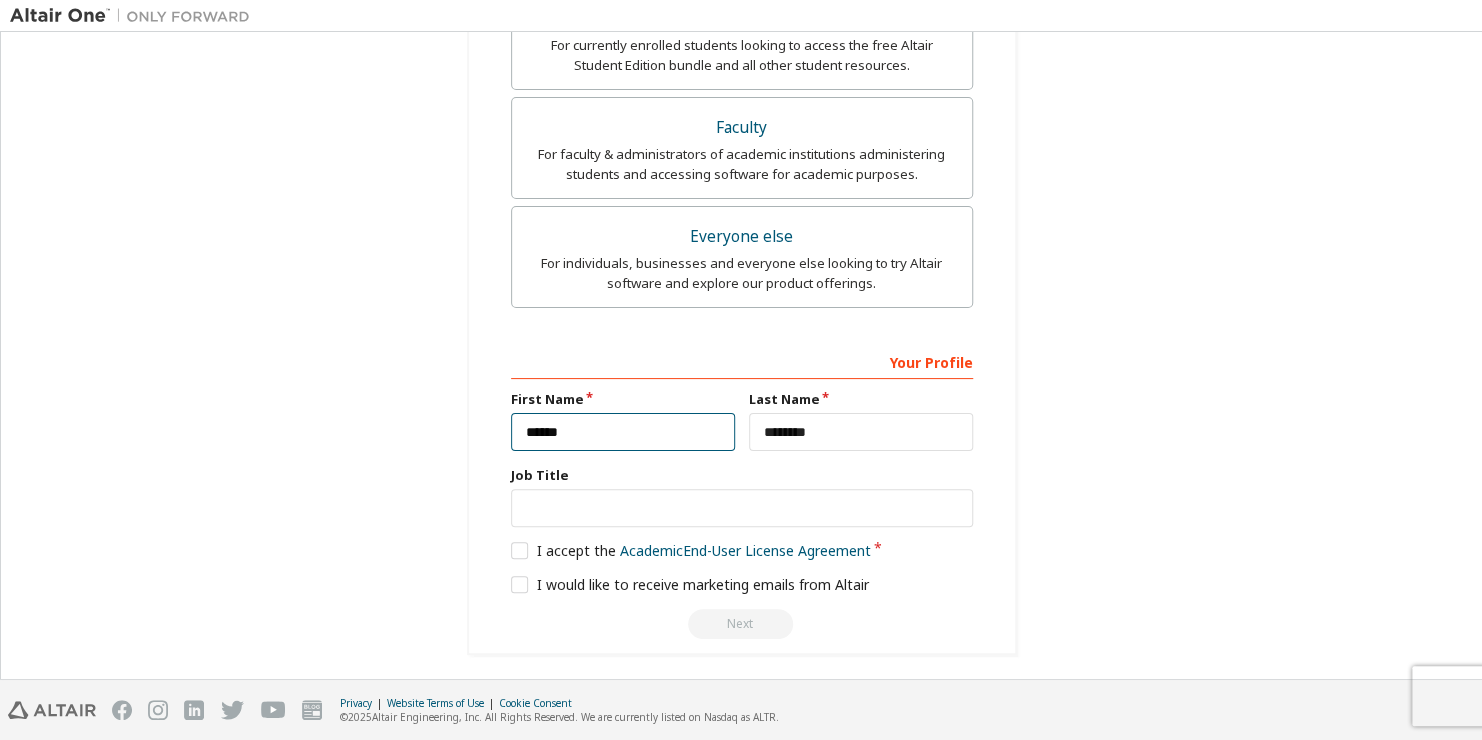 click on "******" at bounding box center [623, 432] 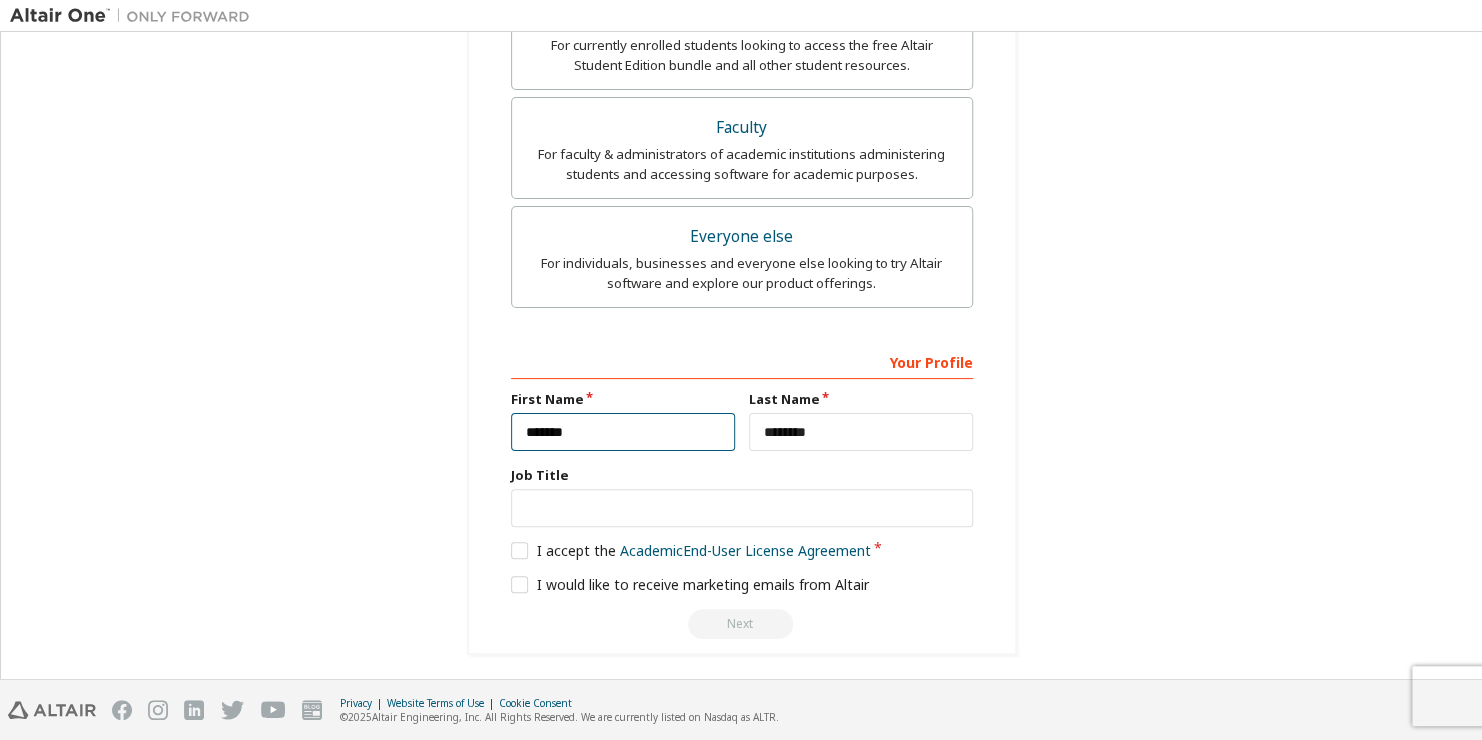 type on "******" 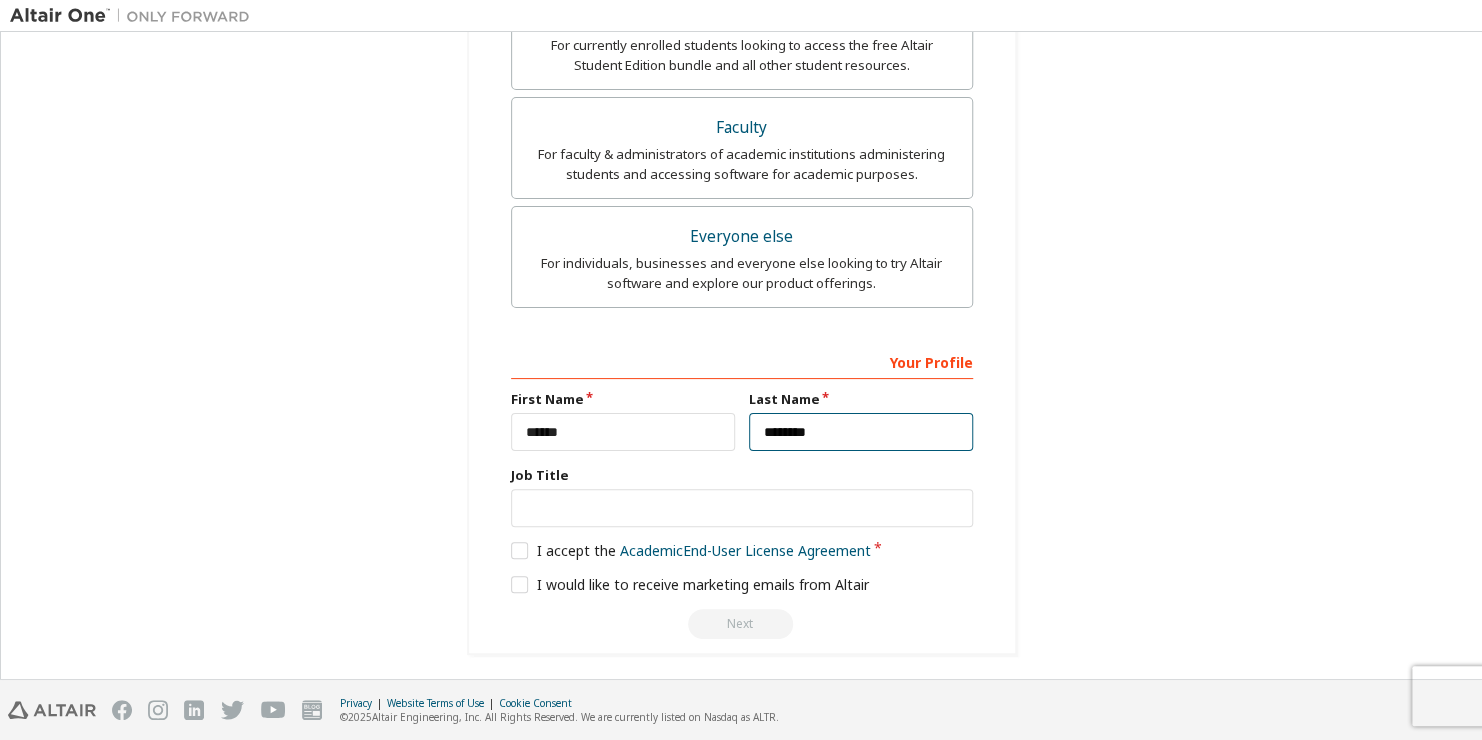 click on "********" at bounding box center [861, 432] 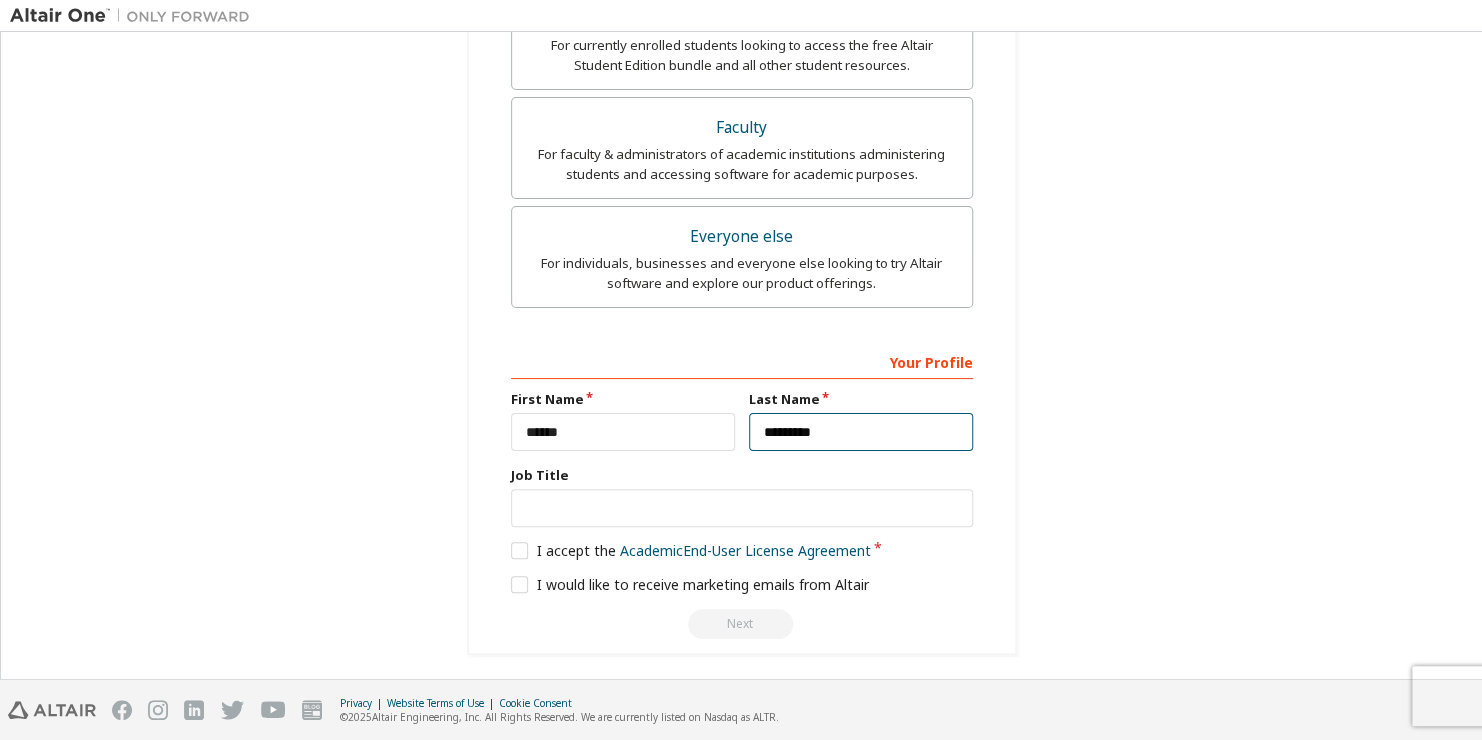 type on "********" 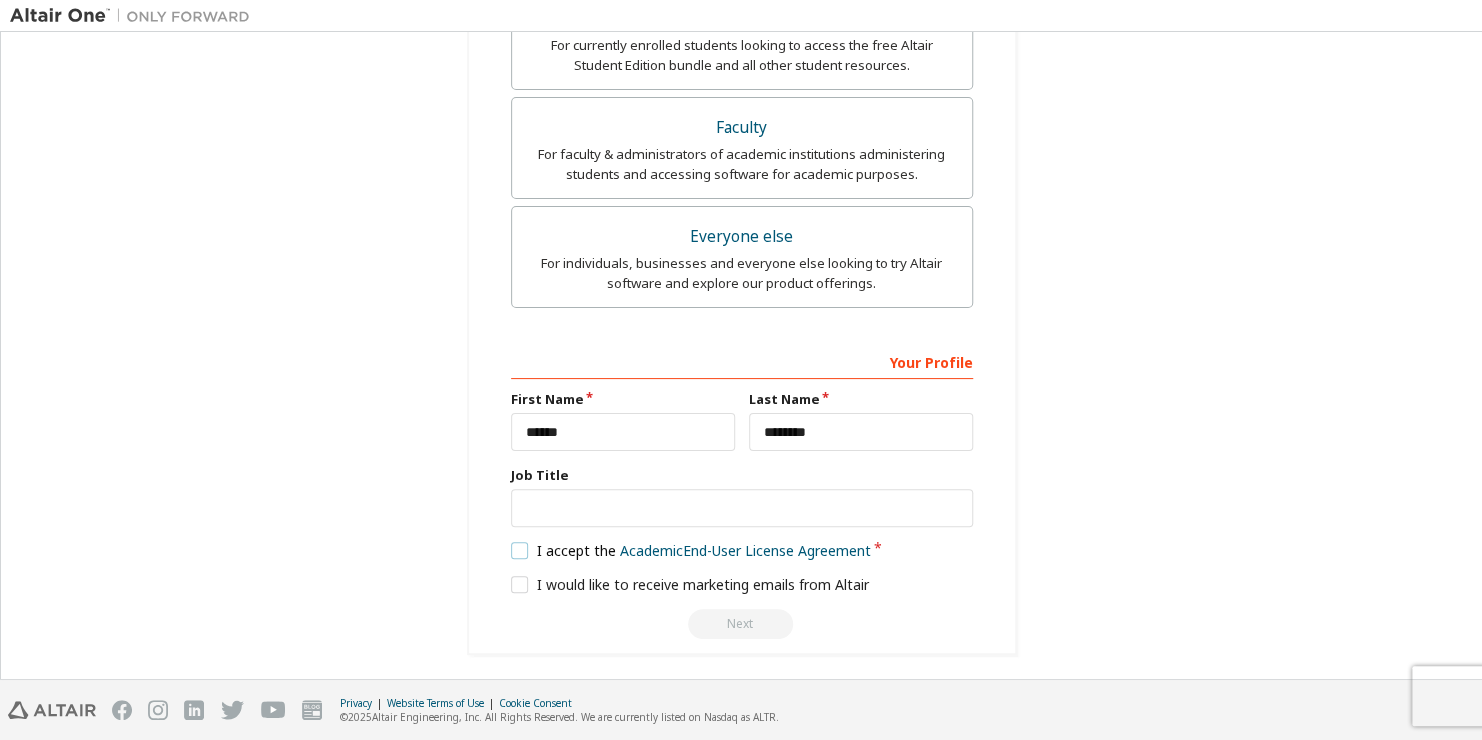 click on "I accept the   Academic   End-User License Agreement" at bounding box center (691, 550) 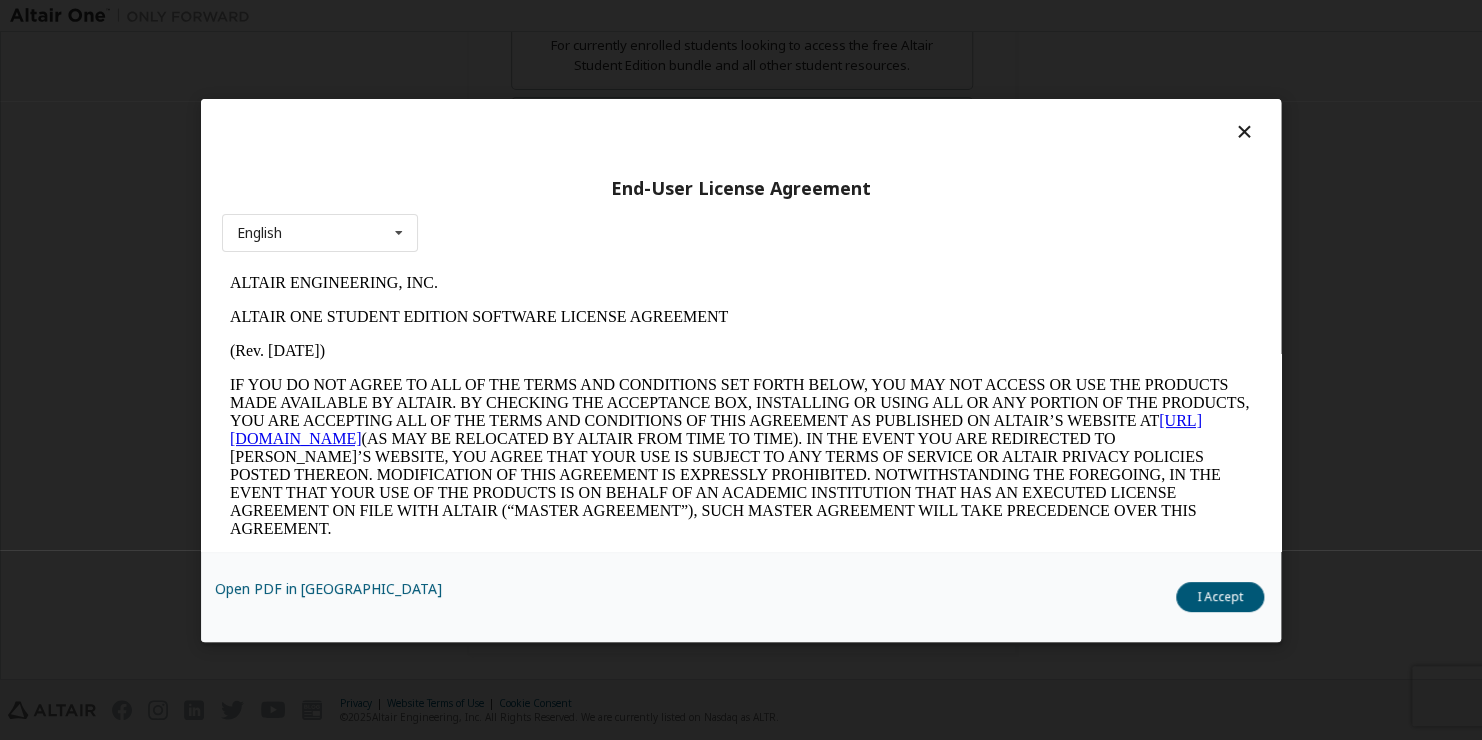 scroll, scrollTop: 0, scrollLeft: 0, axis: both 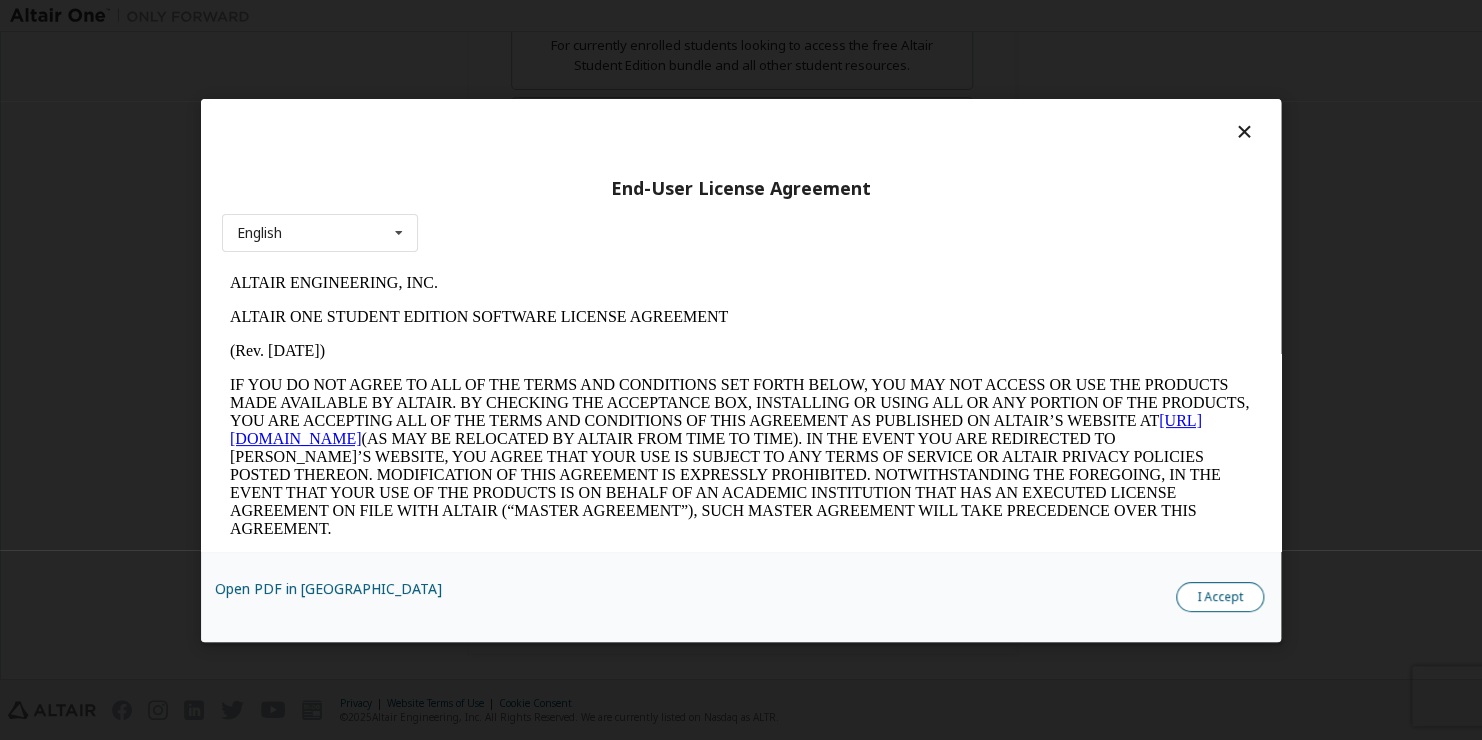 click on "I Accept" at bounding box center [1220, 597] 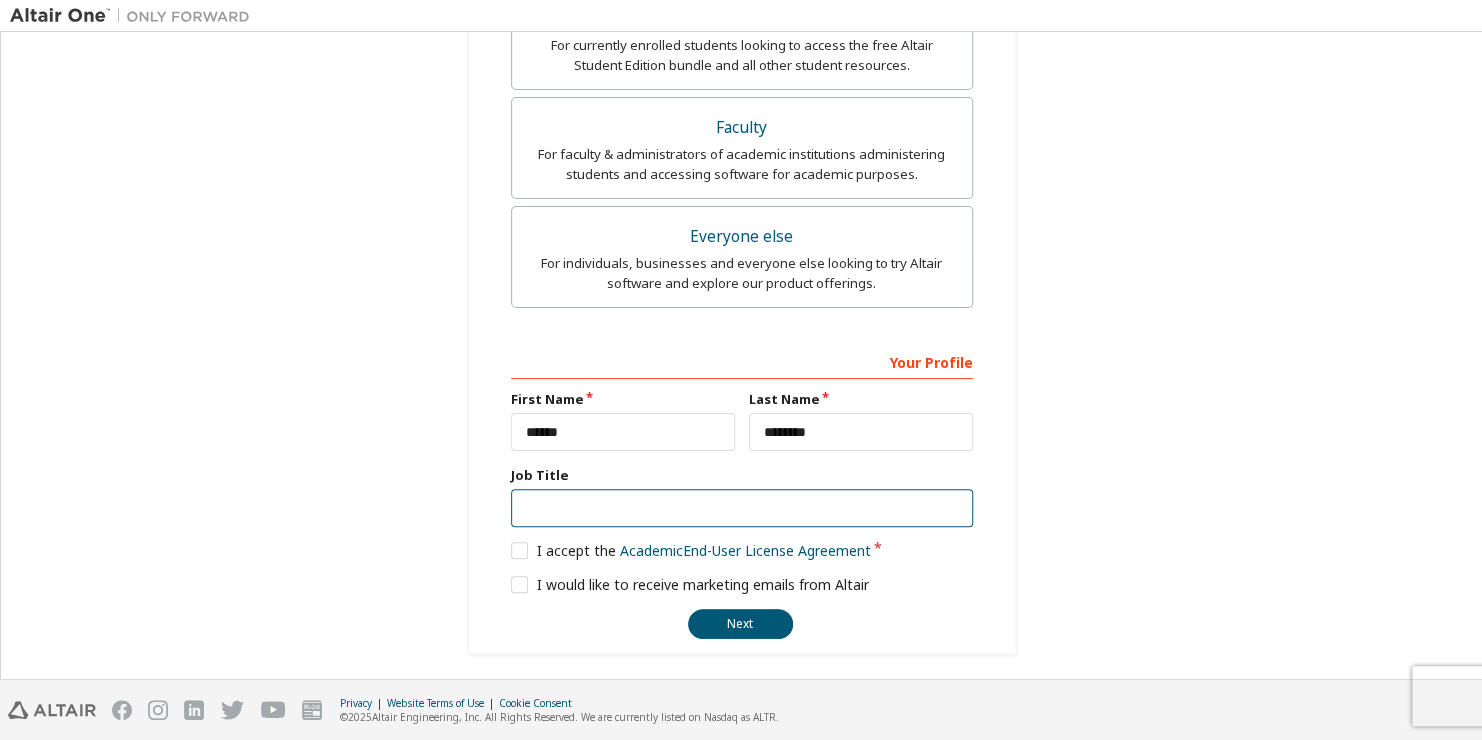 click at bounding box center (742, 508) 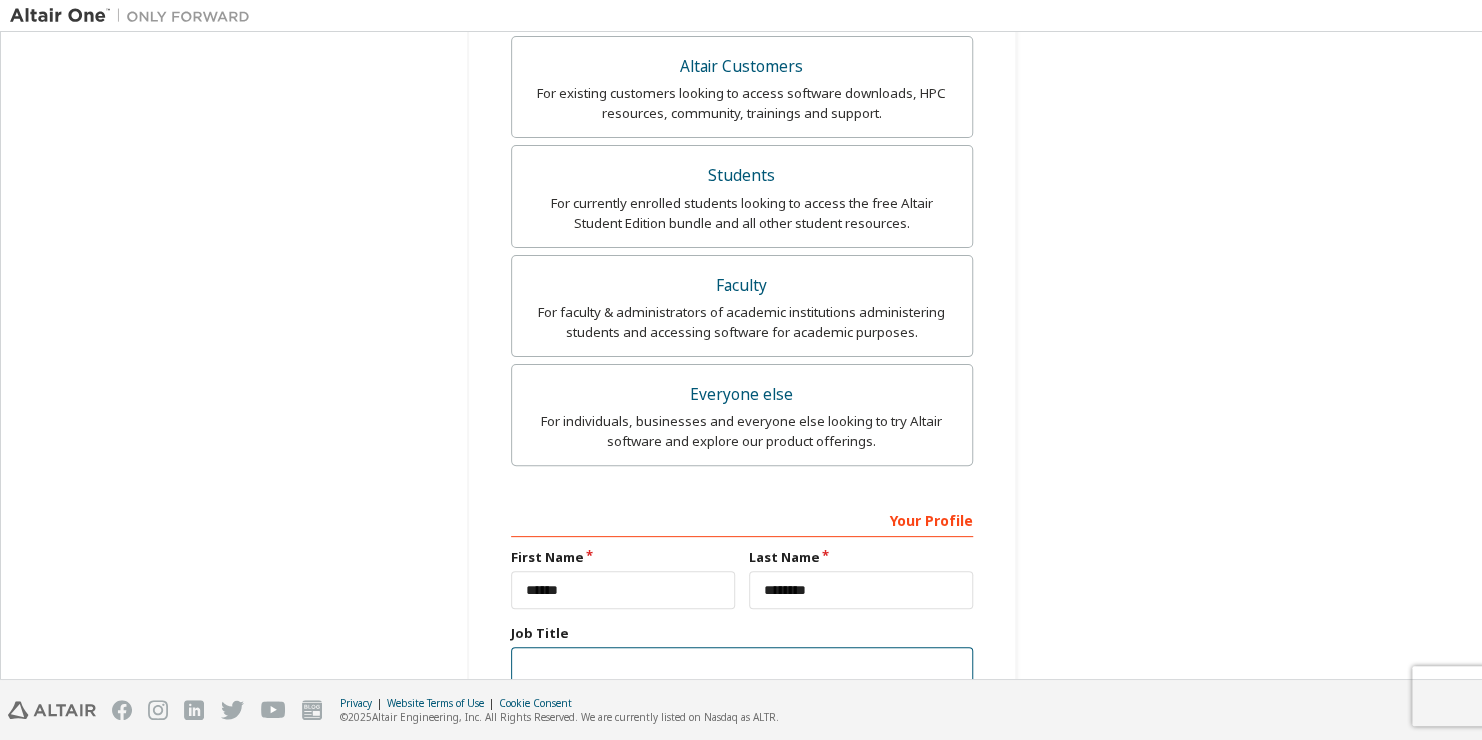 scroll, scrollTop: 658, scrollLeft: 0, axis: vertical 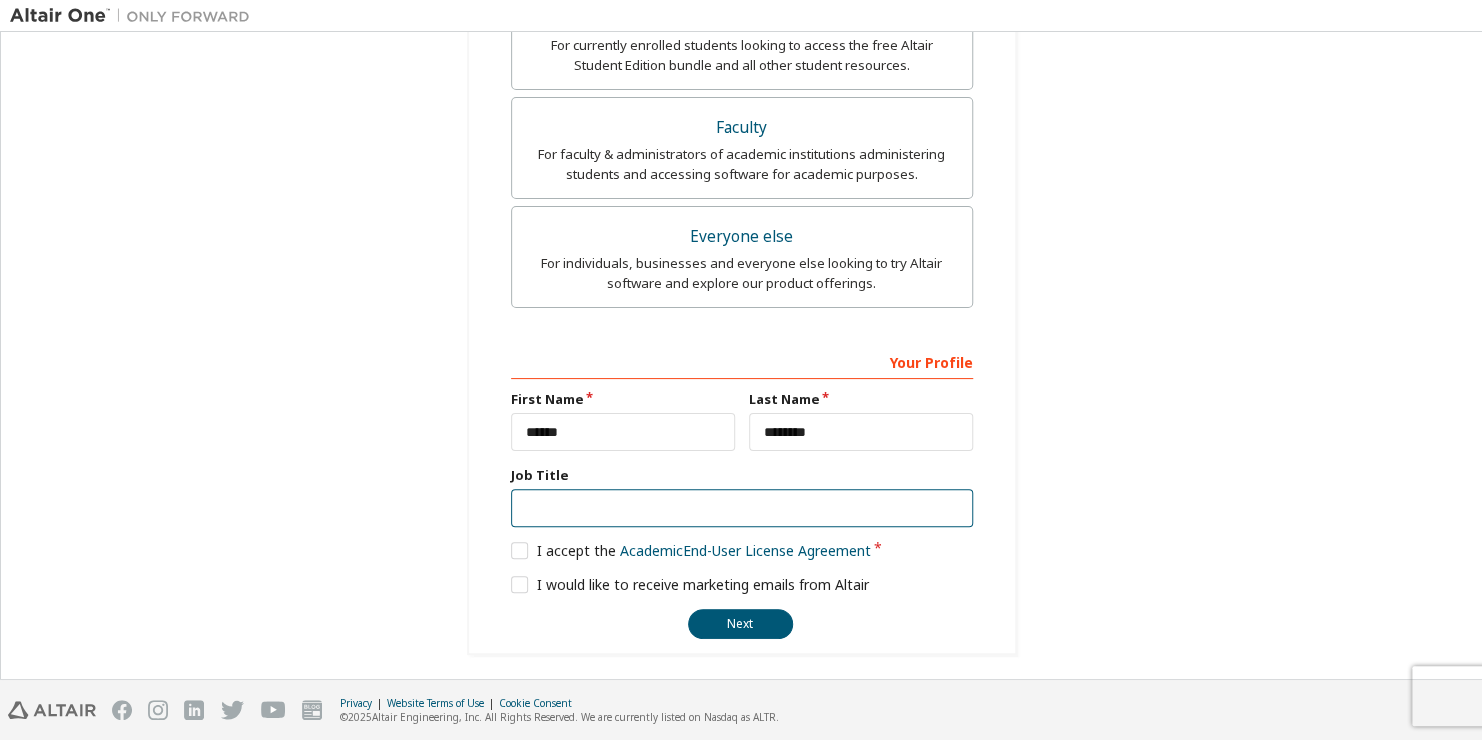 click at bounding box center [742, 508] 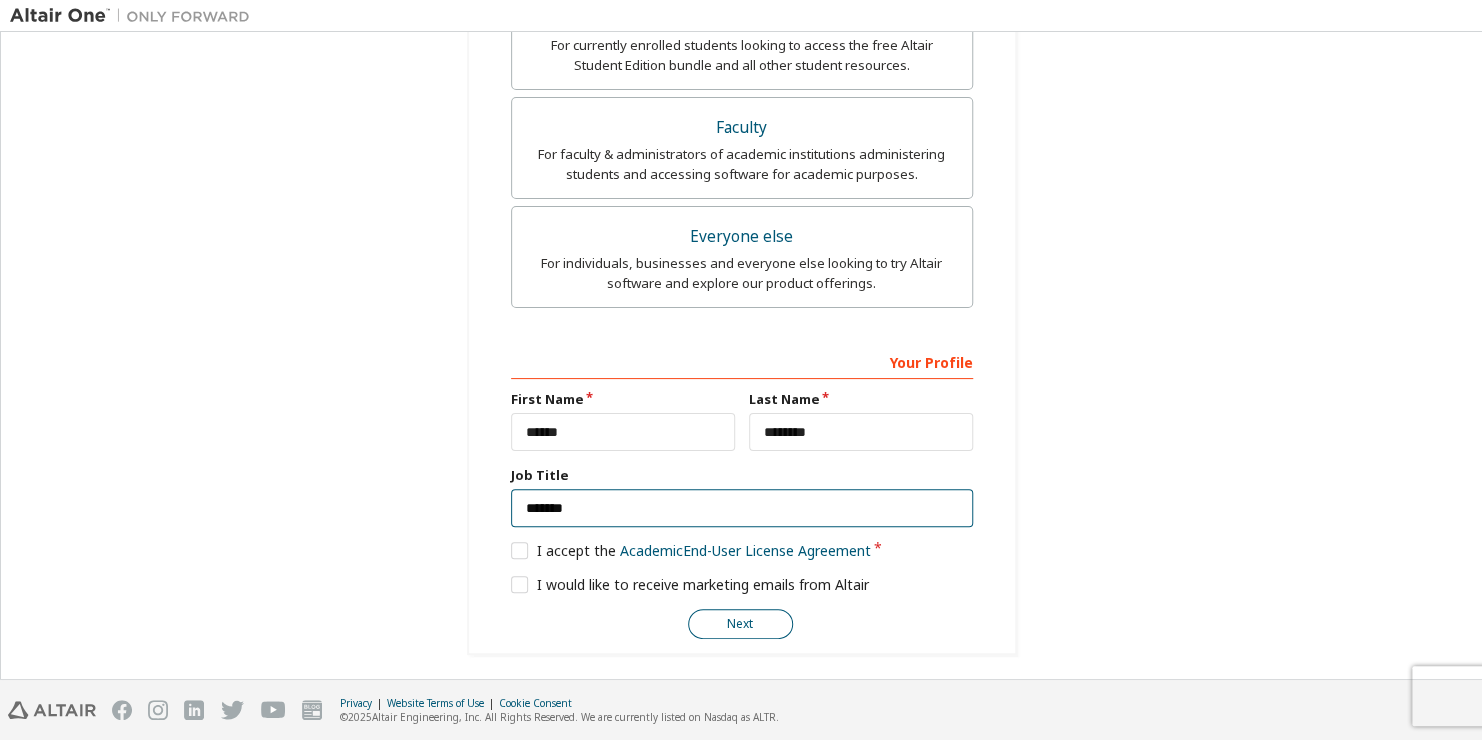 type on "*******" 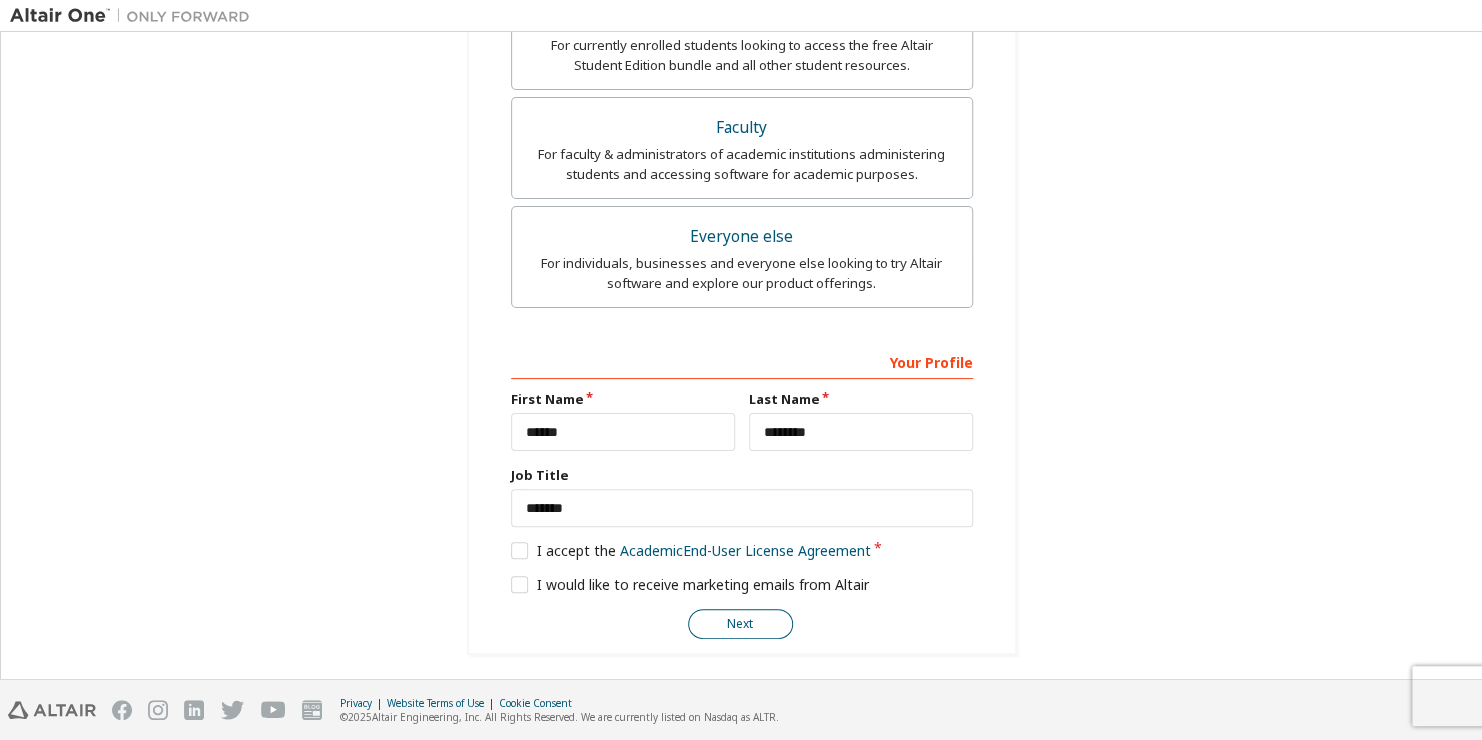 click on "Next" at bounding box center [740, 624] 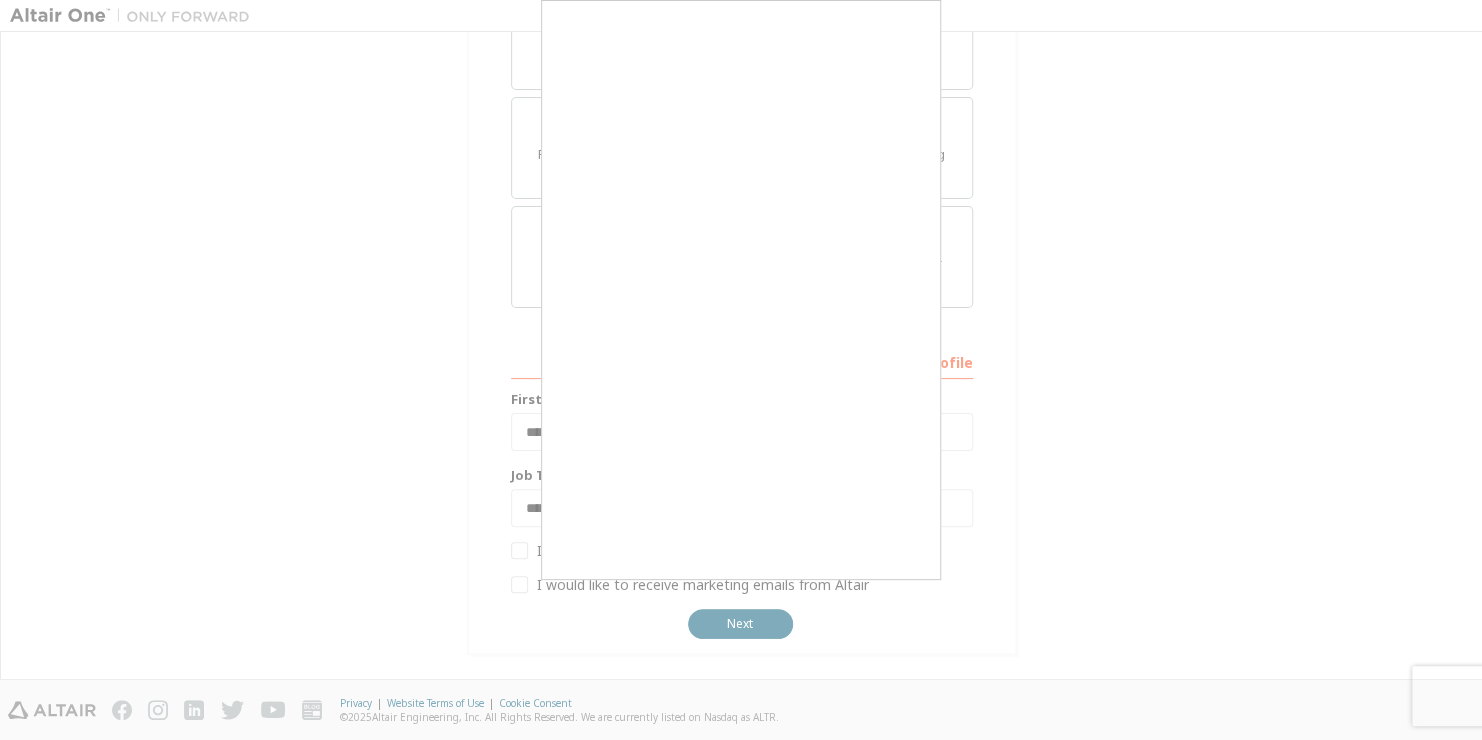 click at bounding box center [741, 370] 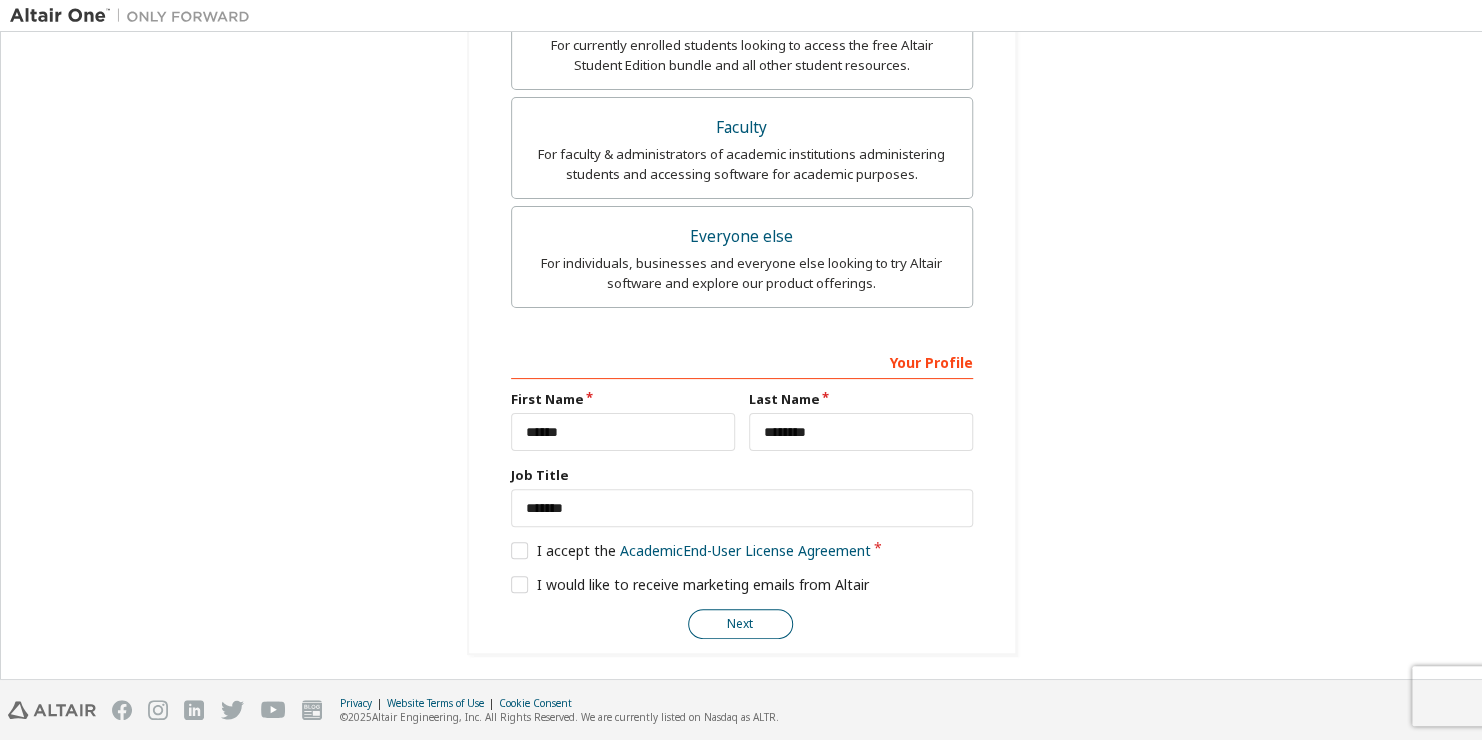 click on "Next" at bounding box center (740, 624) 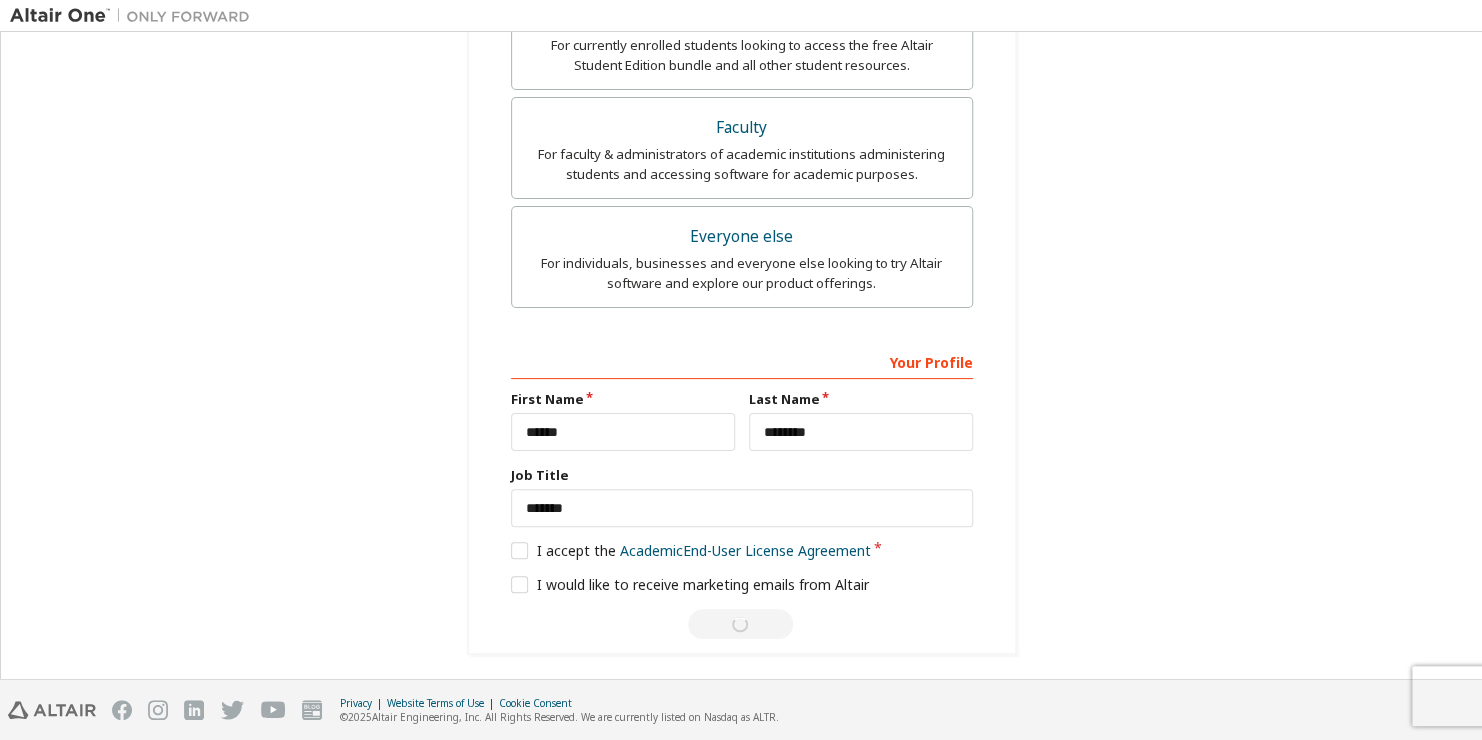 scroll, scrollTop: 0, scrollLeft: 0, axis: both 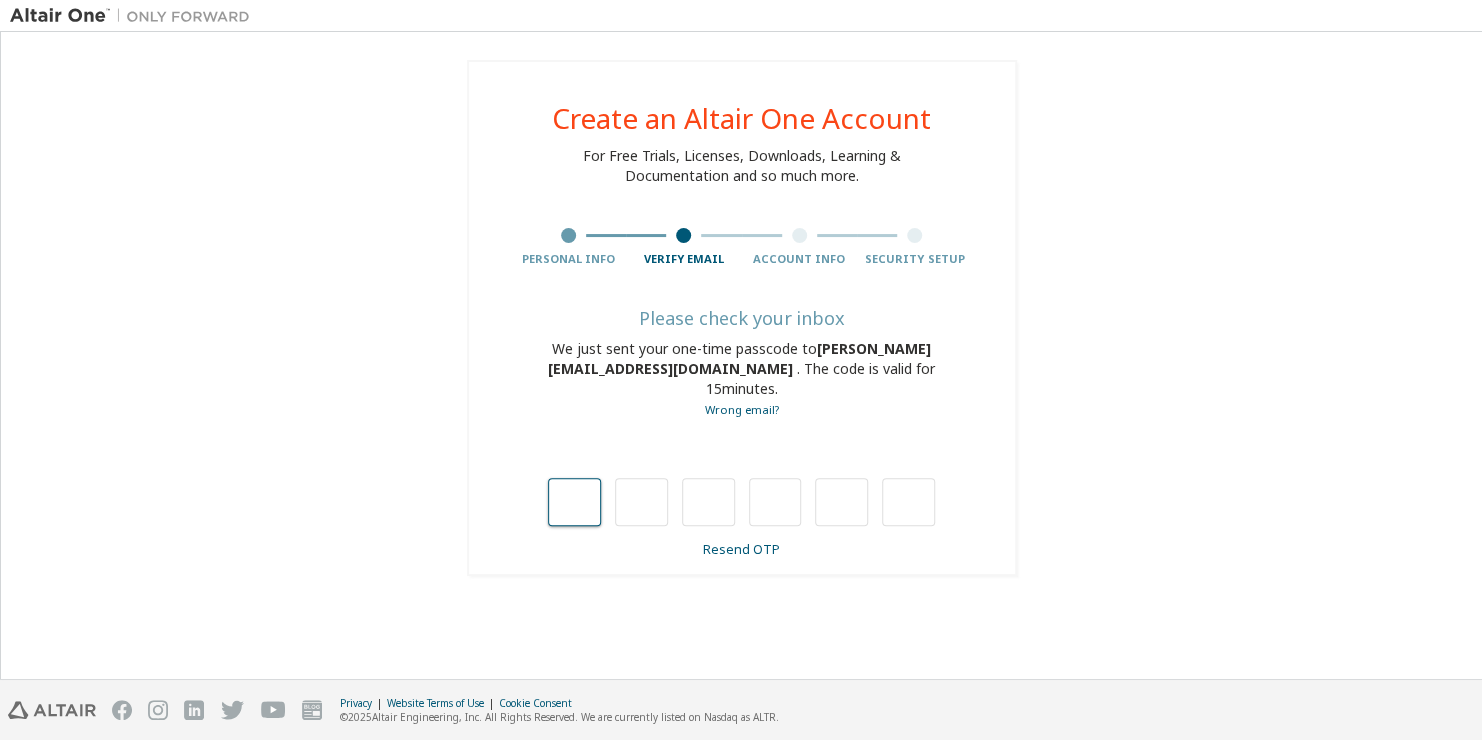 click at bounding box center [574, 502] 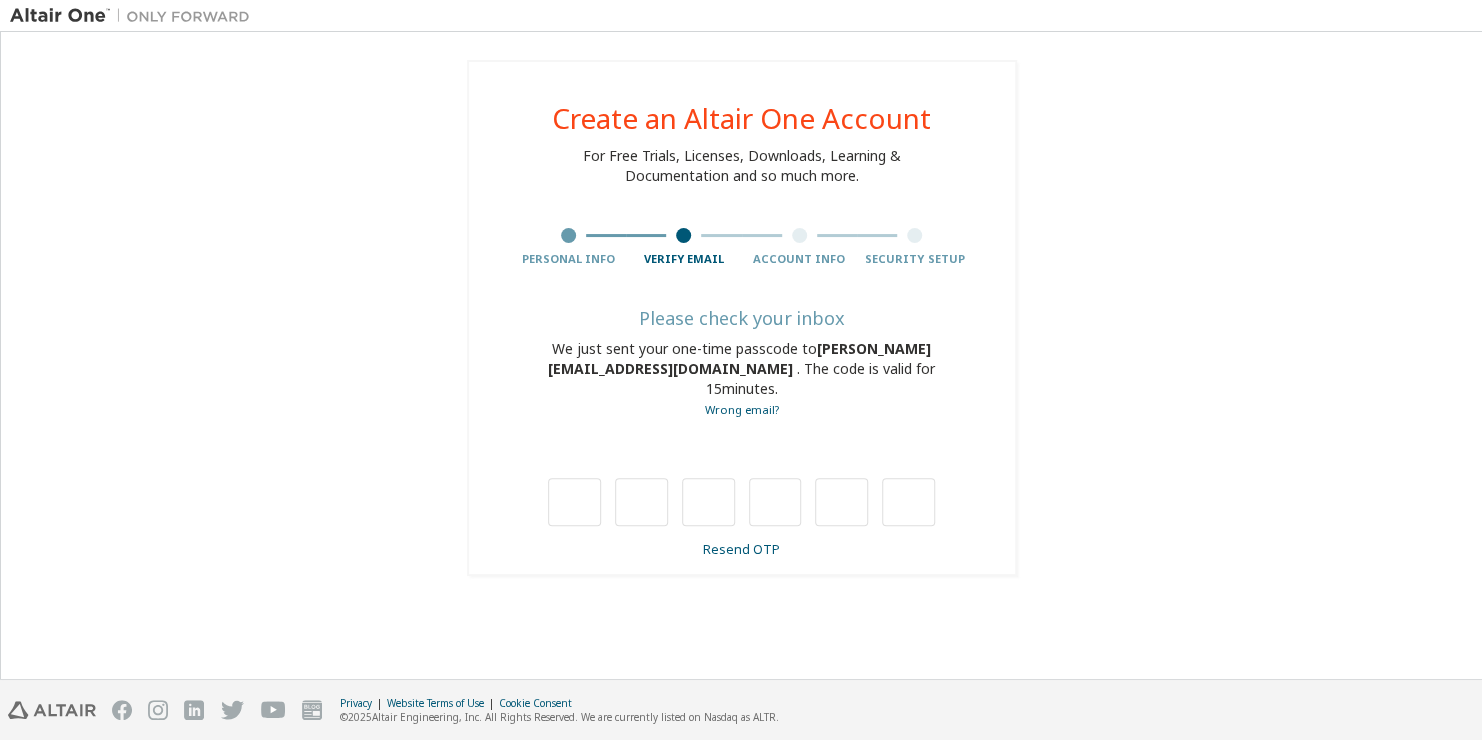 type on "*" 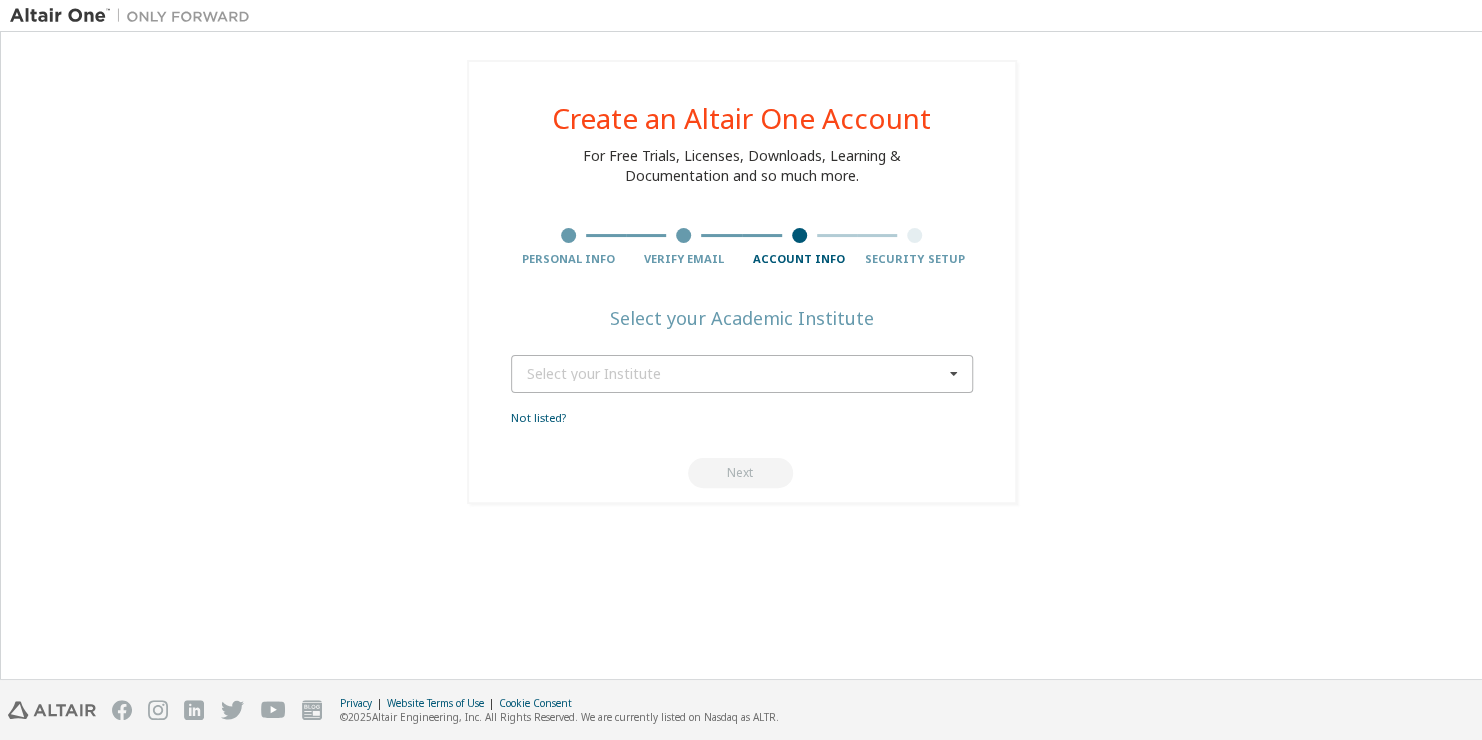 click on "Select your Institute" at bounding box center (735, 374) 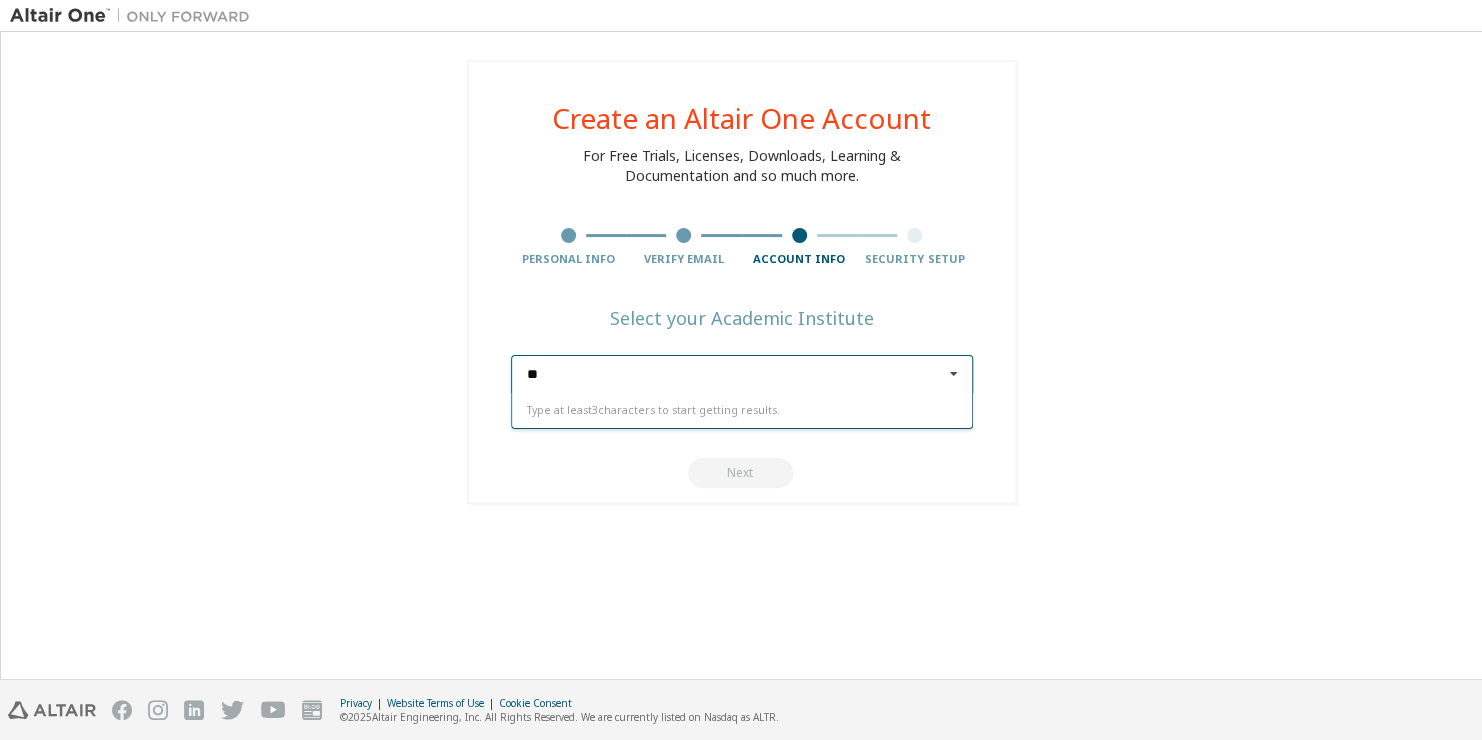 type on "*" 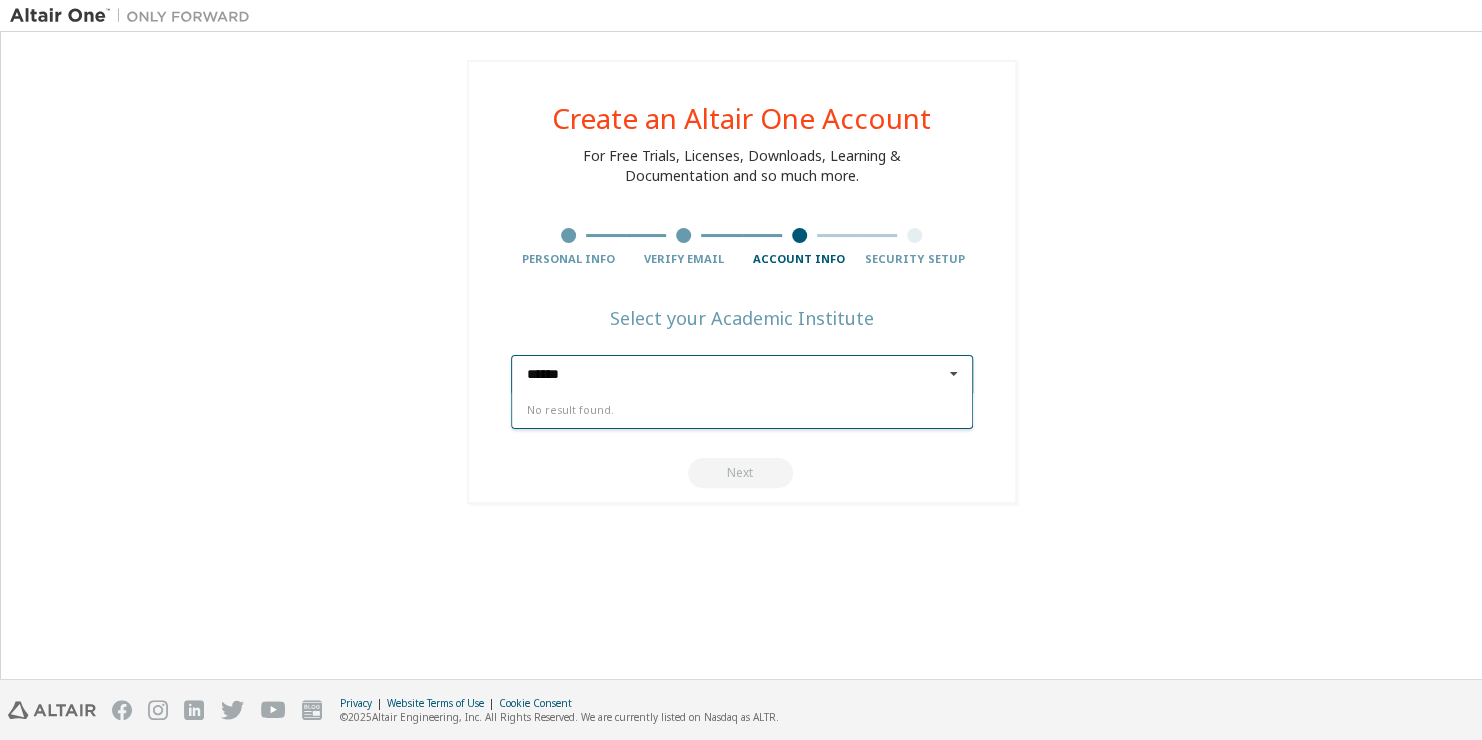 click on "******" at bounding box center (743, 374) 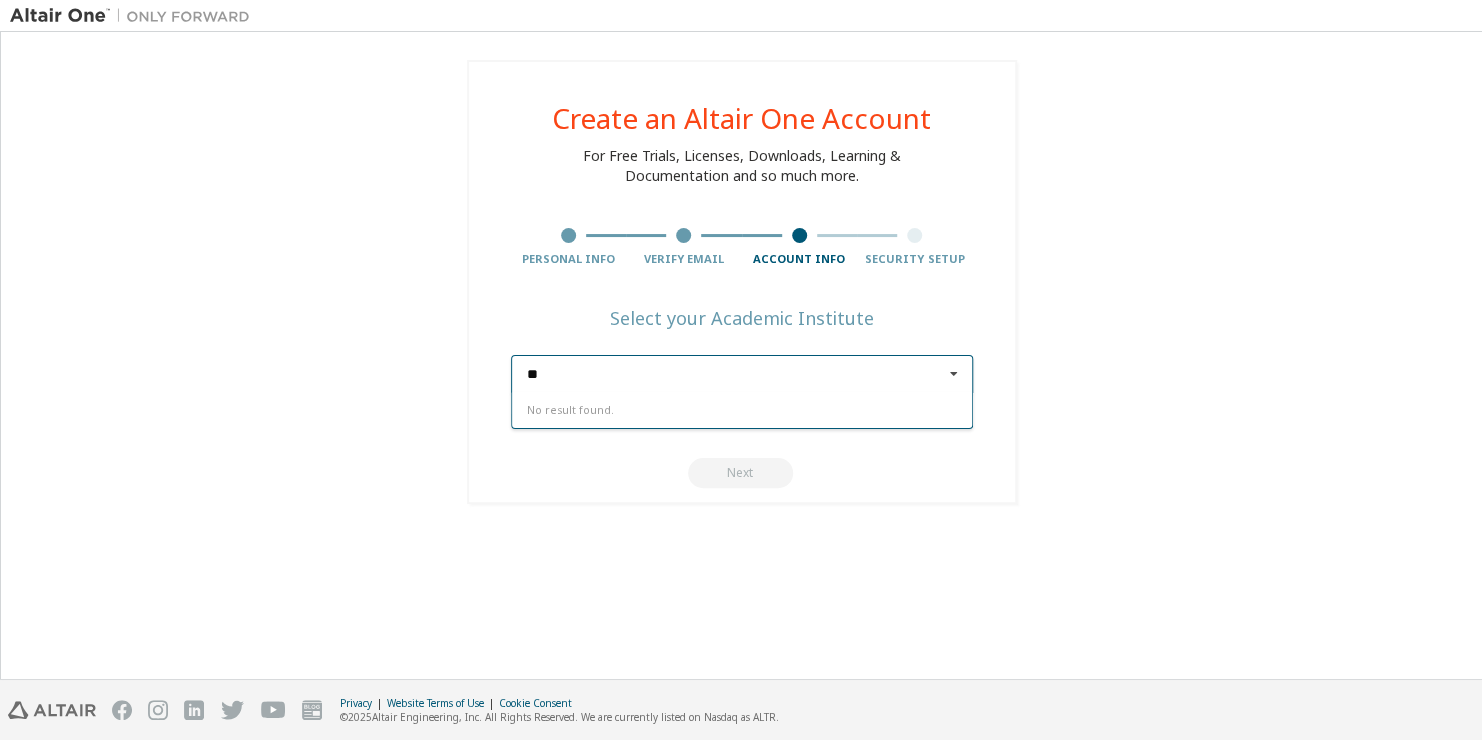 type on "*" 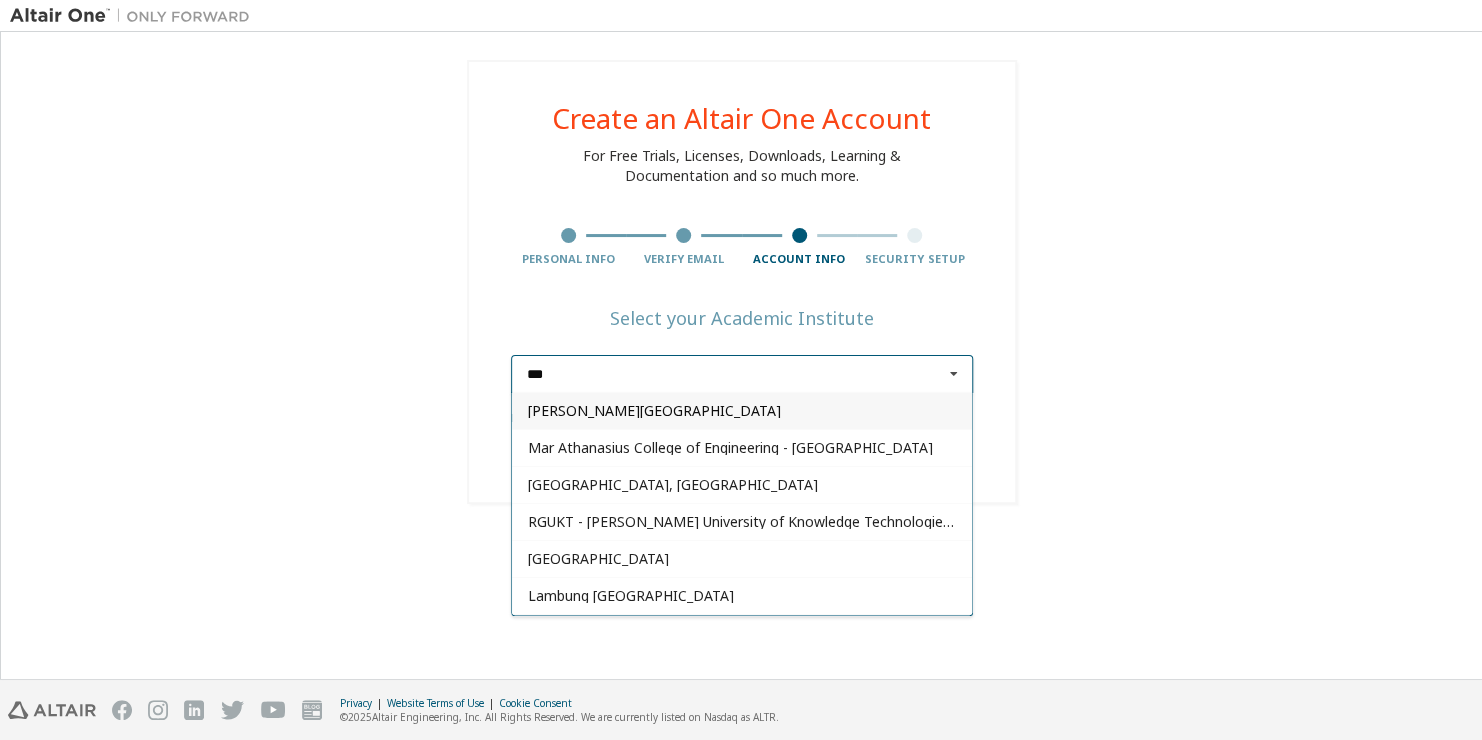 type on "***" 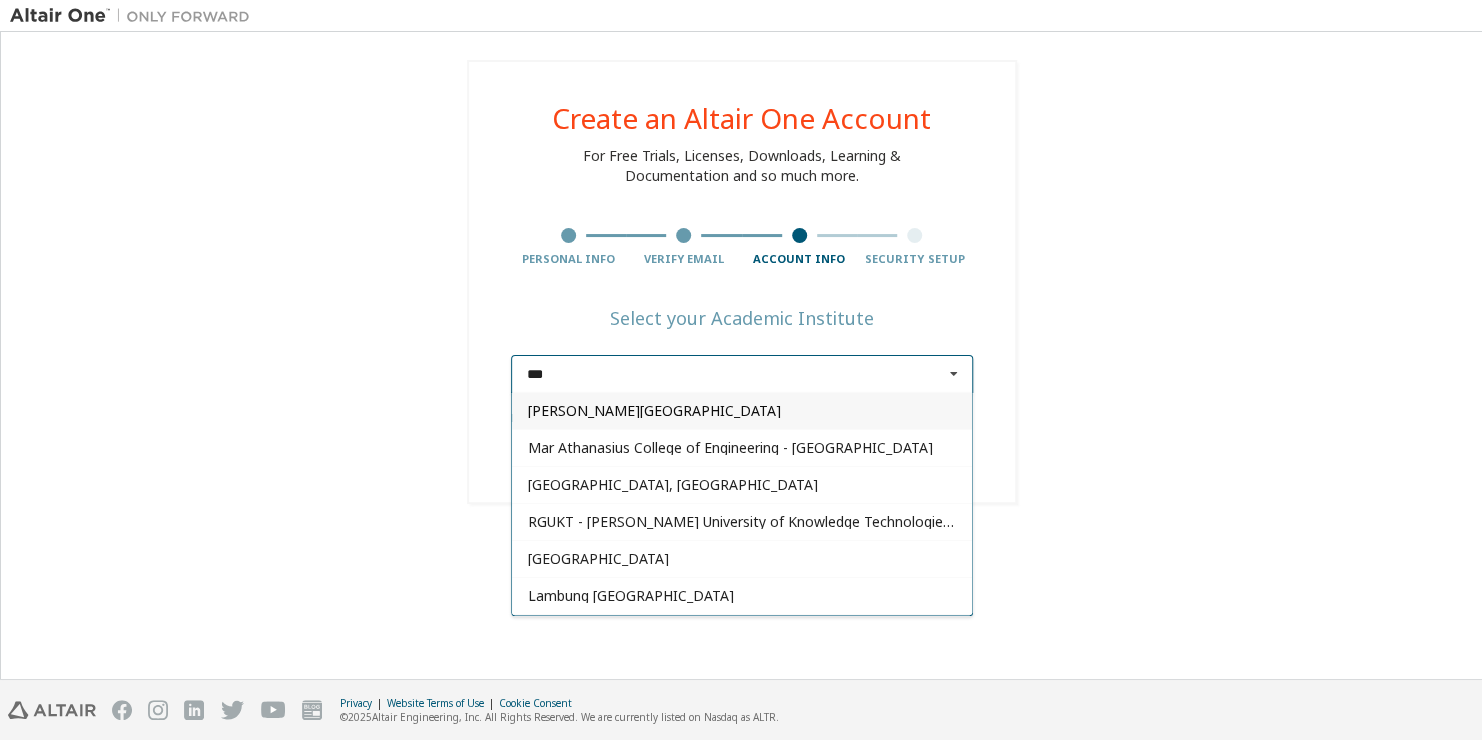 type 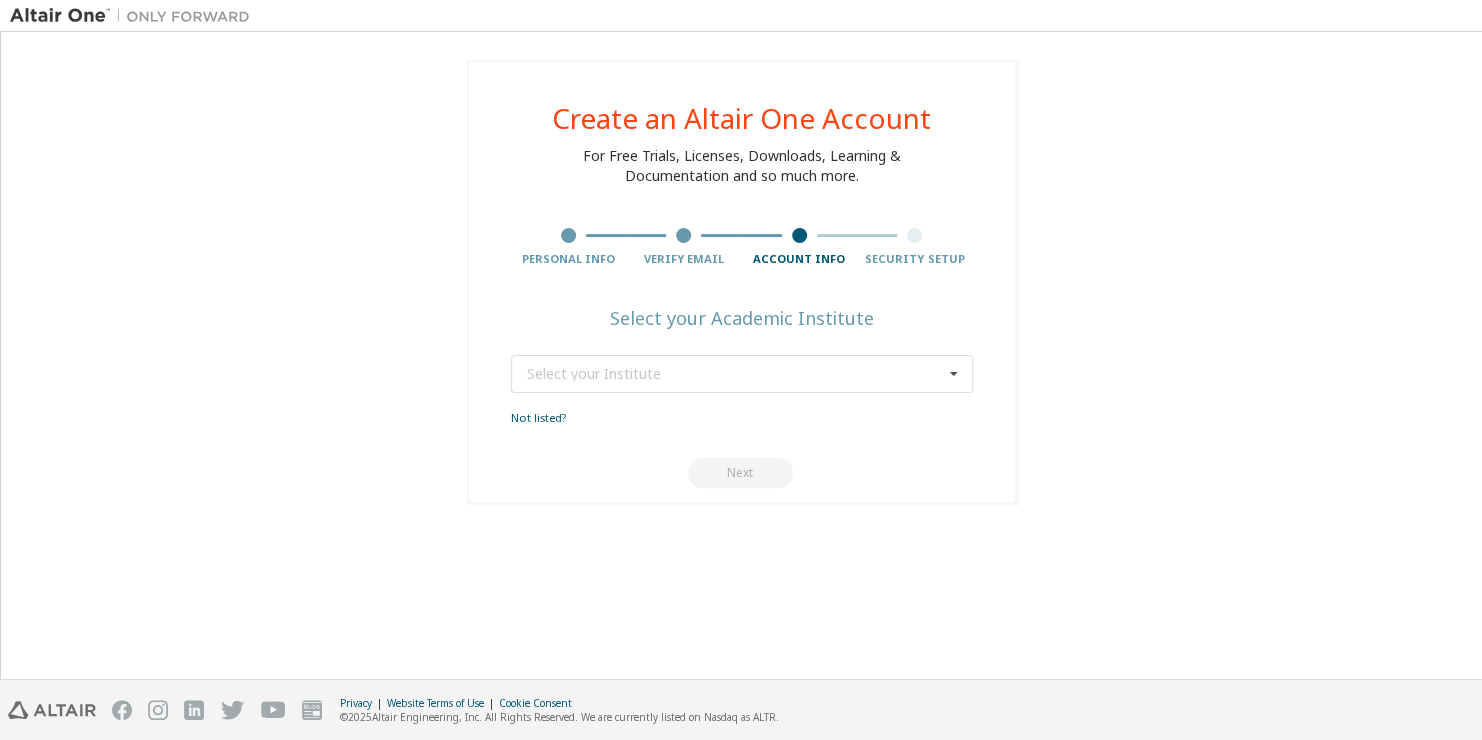 click on "Create an Altair One Account For Free Trials, Licenses, Downloads, Learning &  Documentation and so much more. Personal Info Verify Email Account Info Security Setup Select your Academic Institute Select your Institute [PERSON_NAME][GEOGRAPHIC_DATA] Mar [GEOGRAPHIC_DATA] - [GEOGRAPHIC_DATA], [GEOGRAPHIC_DATA] RGUKT - [PERSON_NAME][GEOGRAPHIC_DATA], [GEOGRAPHIC_DATA] [GEOGRAPHIC_DATA] [GEOGRAPHIC_DATA][PERSON_NAME] [GEOGRAPHIC_DATA] [GEOGRAPHIC_DATA] [GEOGRAPHIC_DATA] [PERSON_NAME][GEOGRAPHIC_DATA] [GEOGRAPHIC_DATA] [GEOGRAPHIC_DATA] [GEOGRAPHIC_DATA][DEMOGRAPHIC_DATA] [GEOGRAPHIC_DATA][DEMOGRAPHIC_DATA] [GEOGRAPHIC_DATA][DEMOGRAPHIC_DATA][PERSON_NAME] [GEOGRAPHIC_DATA][DEMOGRAPHIC_DATA]" at bounding box center [742, 282] 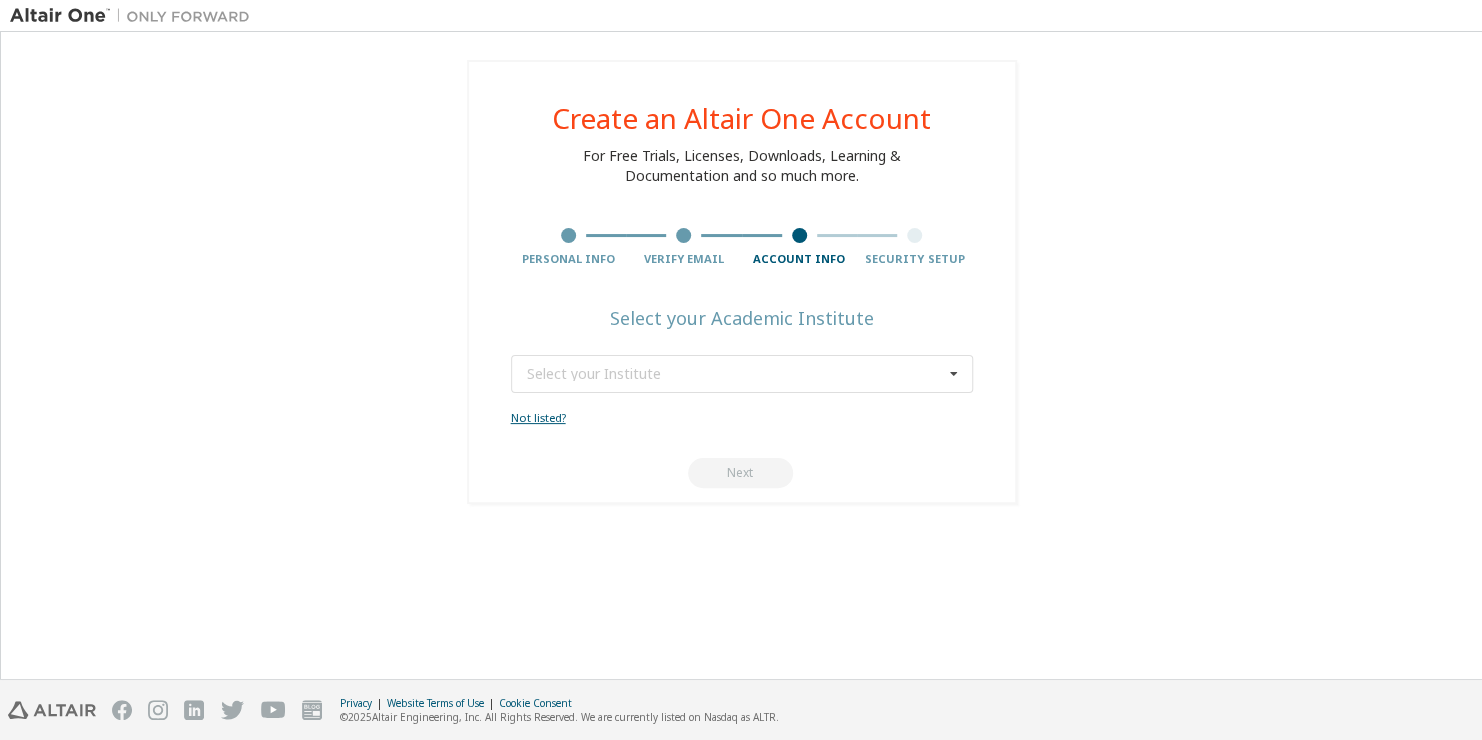 click on "Not listed?" at bounding box center [538, 417] 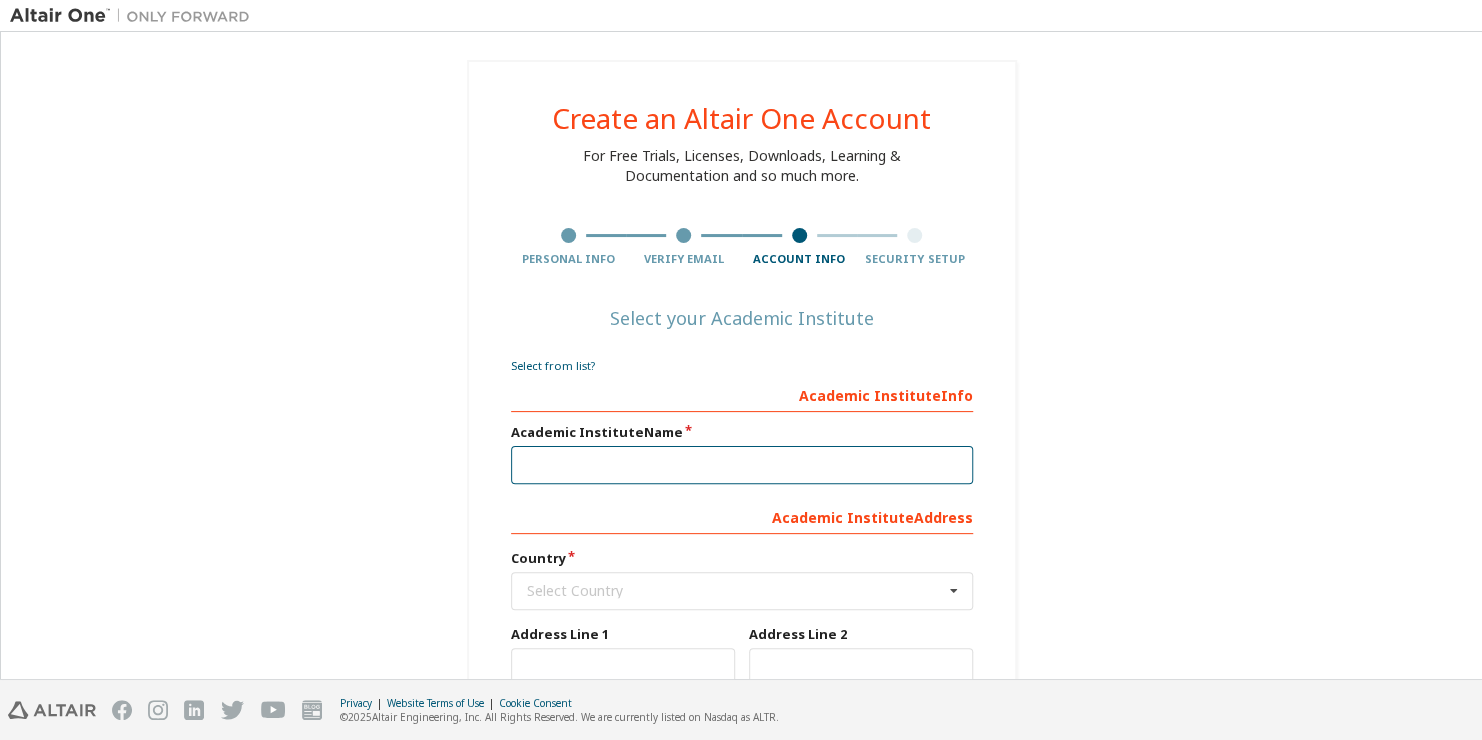 click at bounding box center (742, 465) 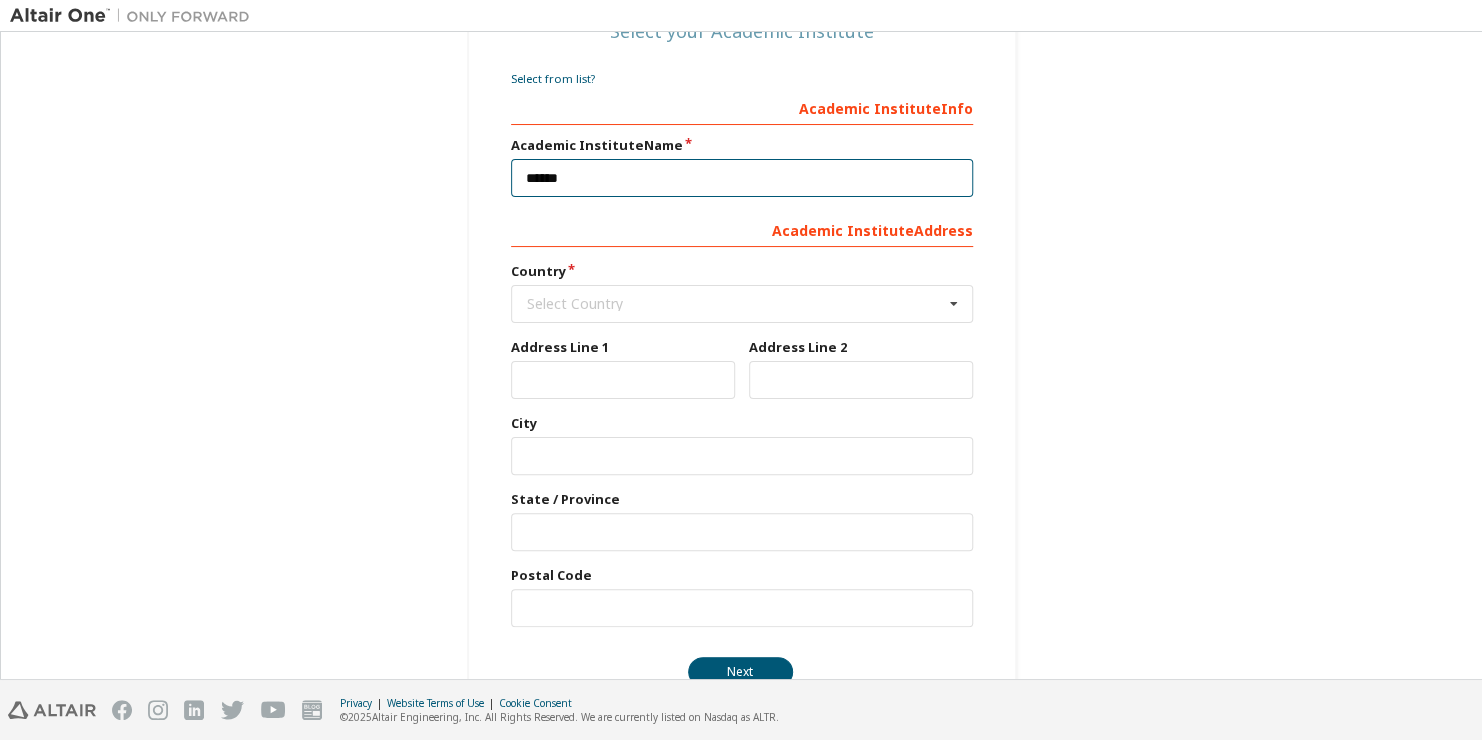 scroll, scrollTop: 300, scrollLeft: 0, axis: vertical 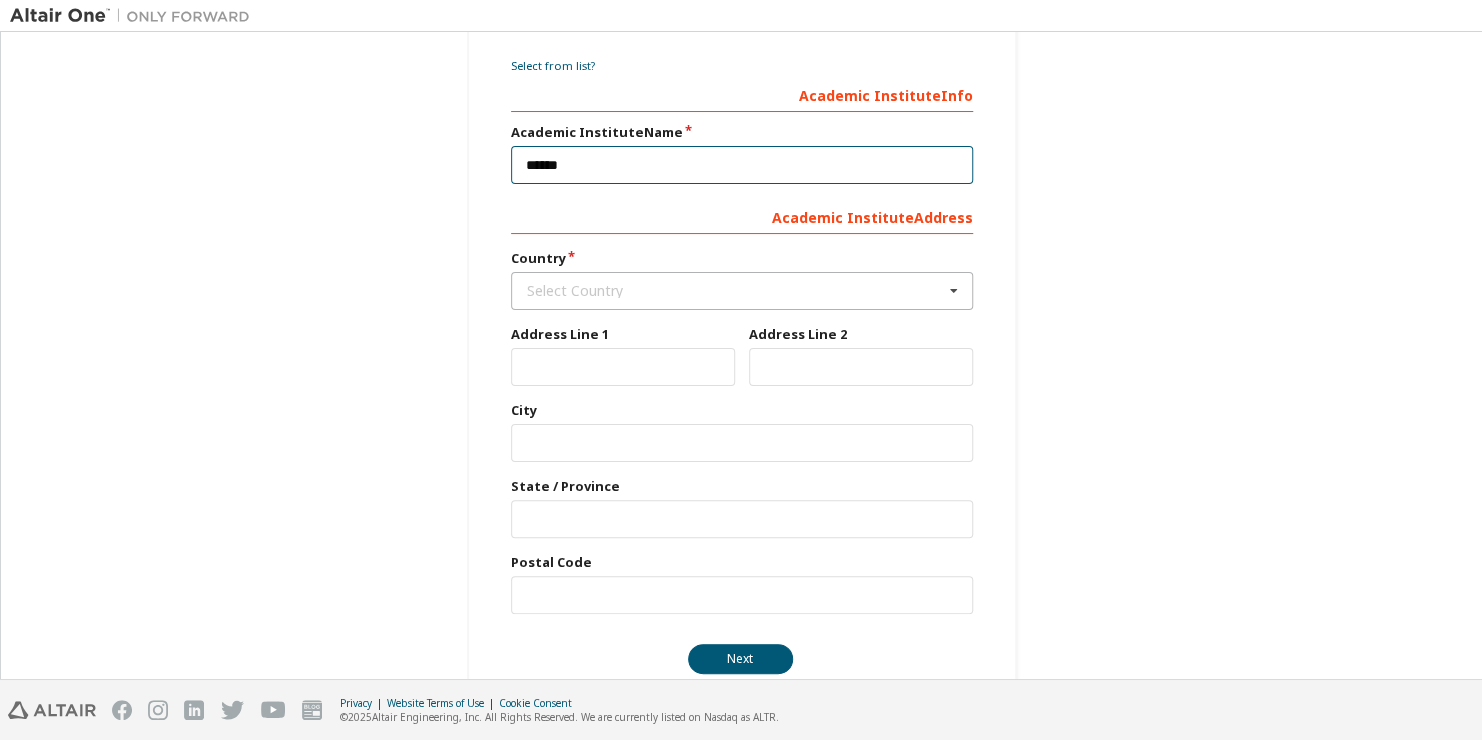 type on "******" 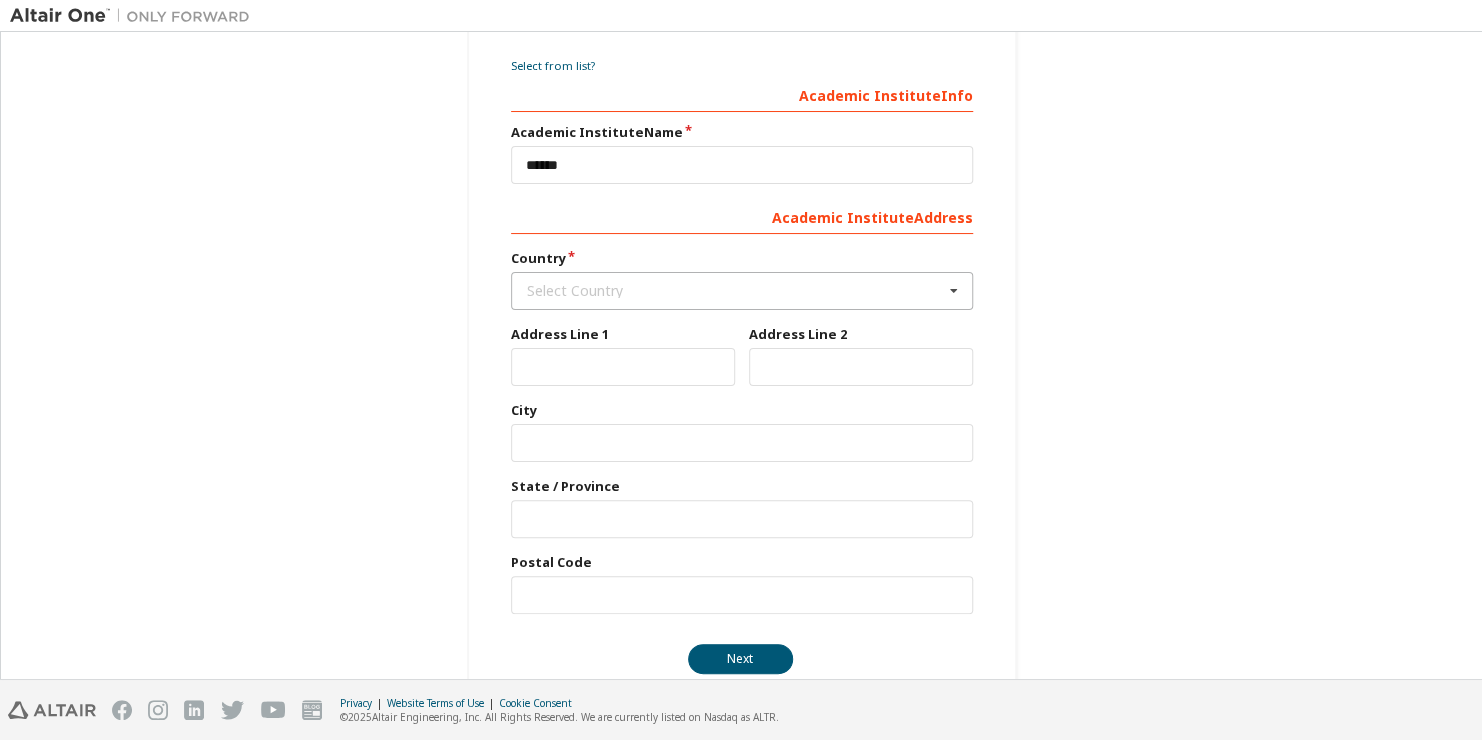 click on "Select Country" at bounding box center (735, 291) 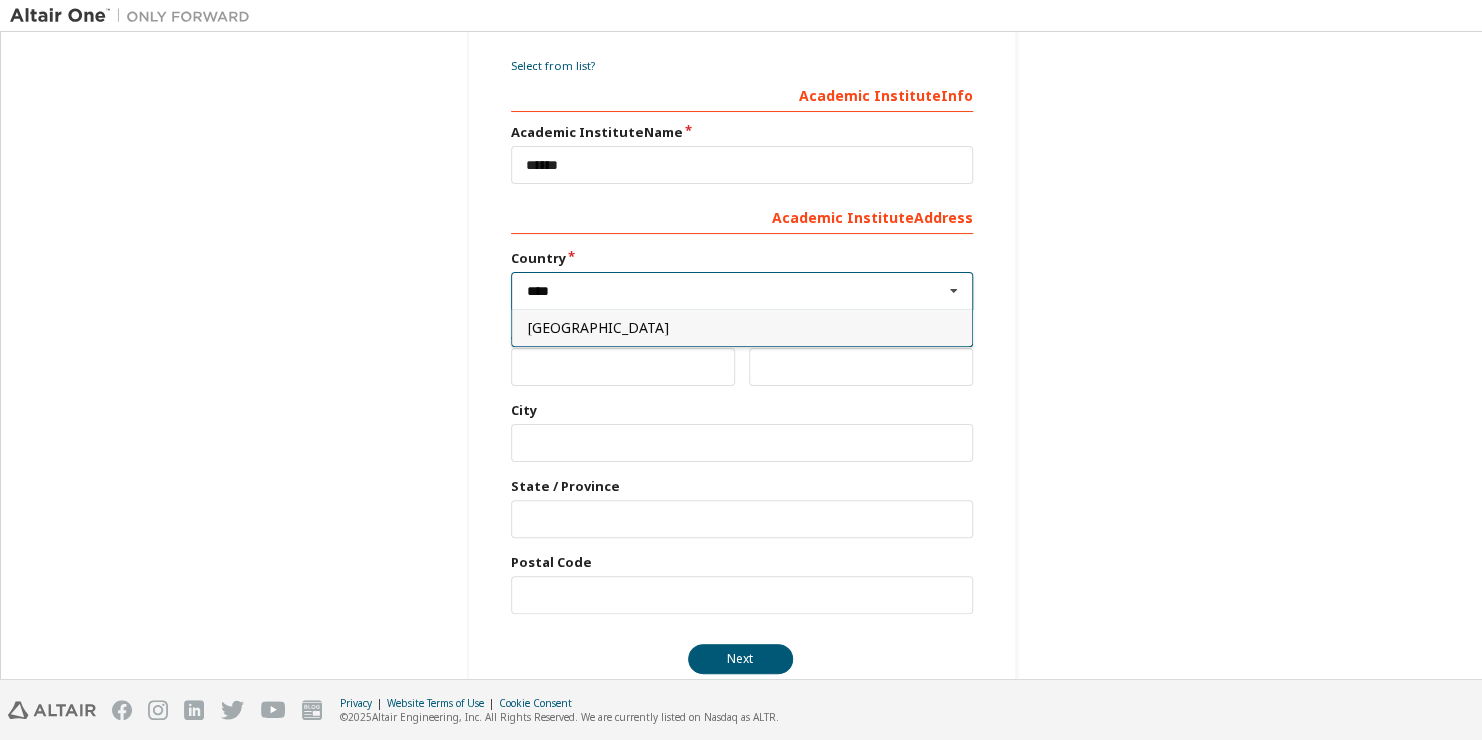 type on "****" 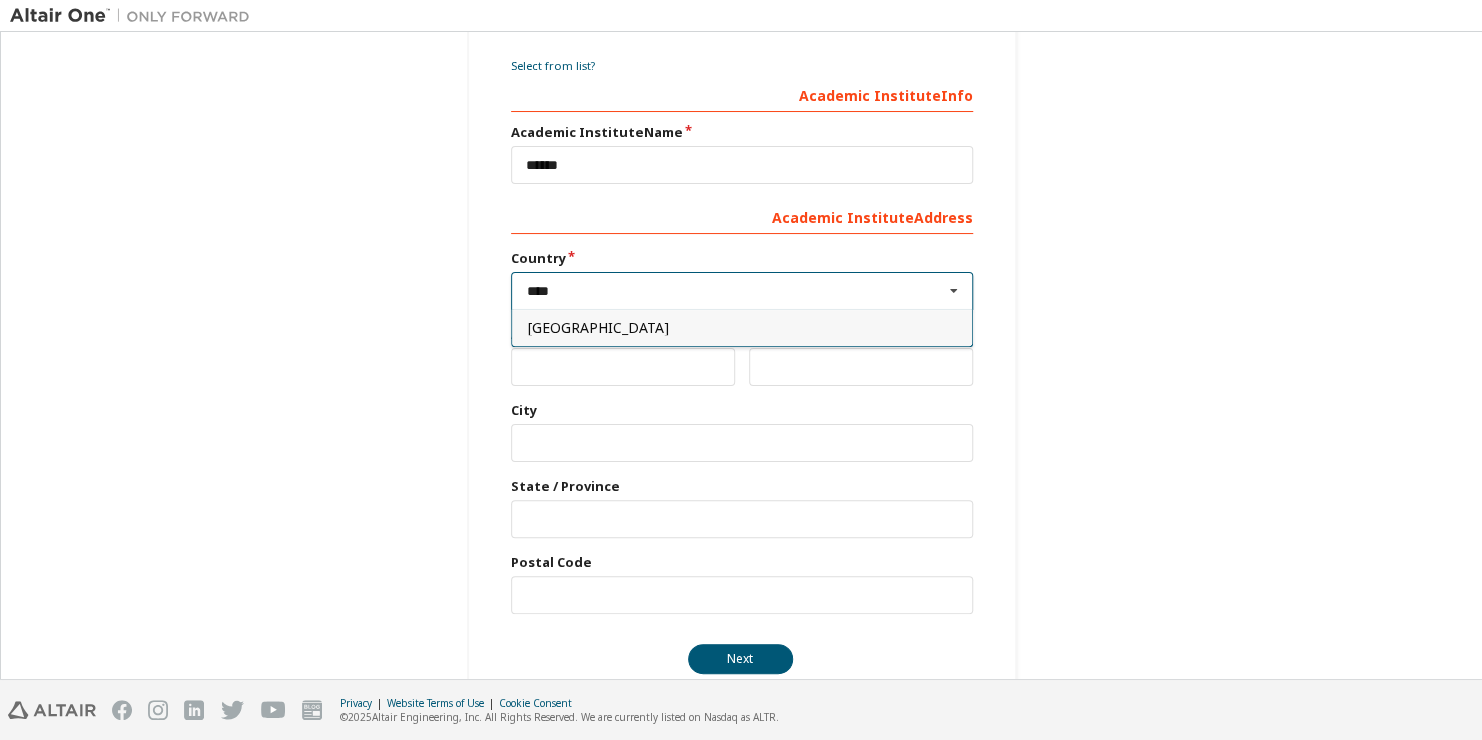 click on "[GEOGRAPHIC_DATA]" at bounding box center (742, 328) 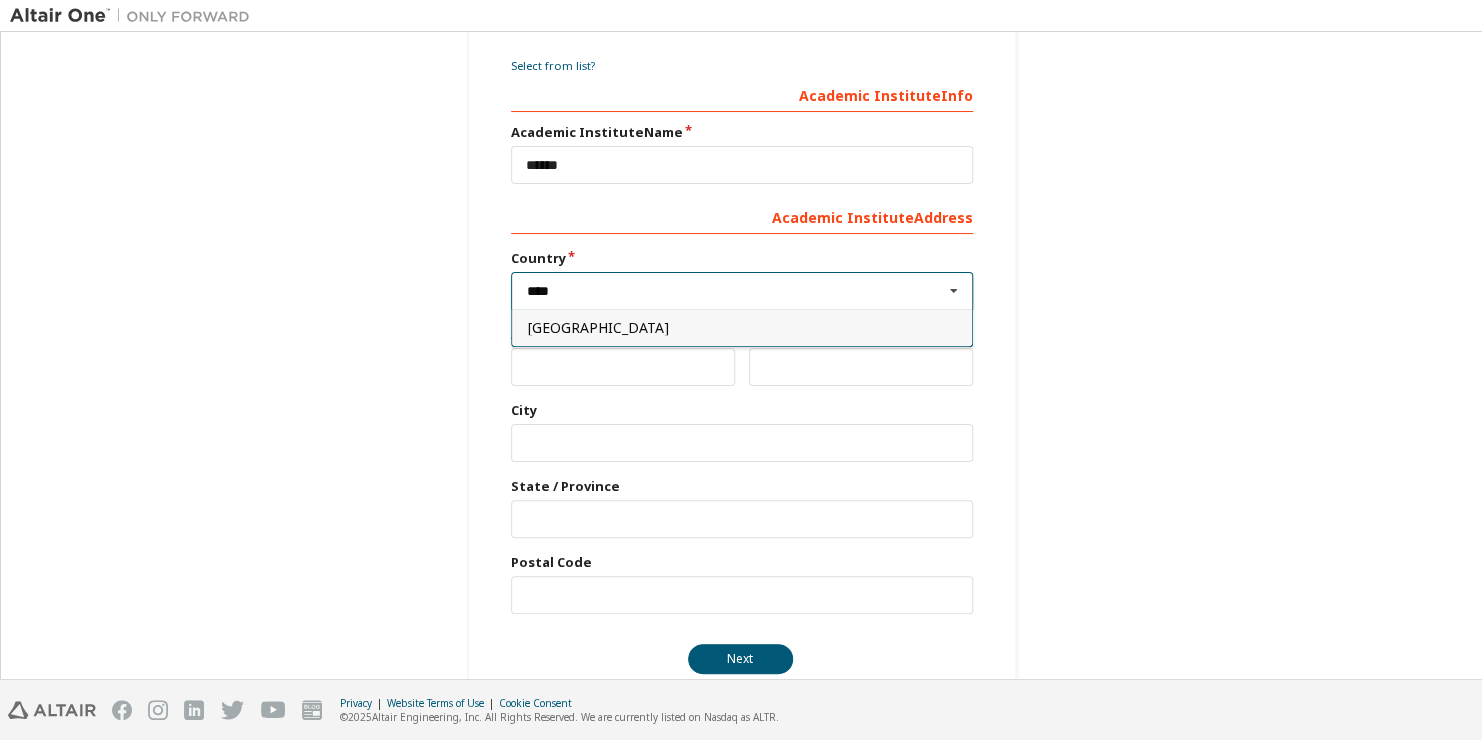 type on "***" 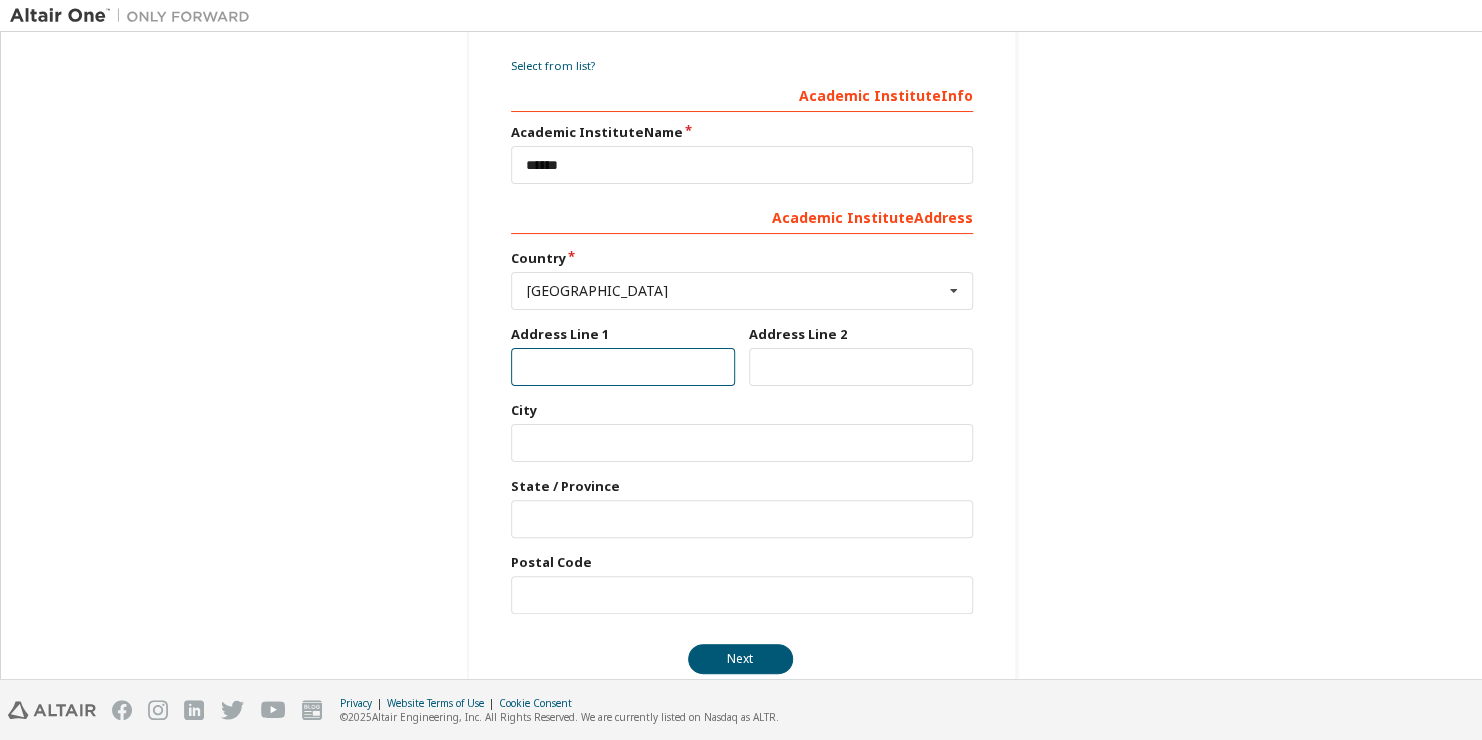 click at bounding box center [623, 367] 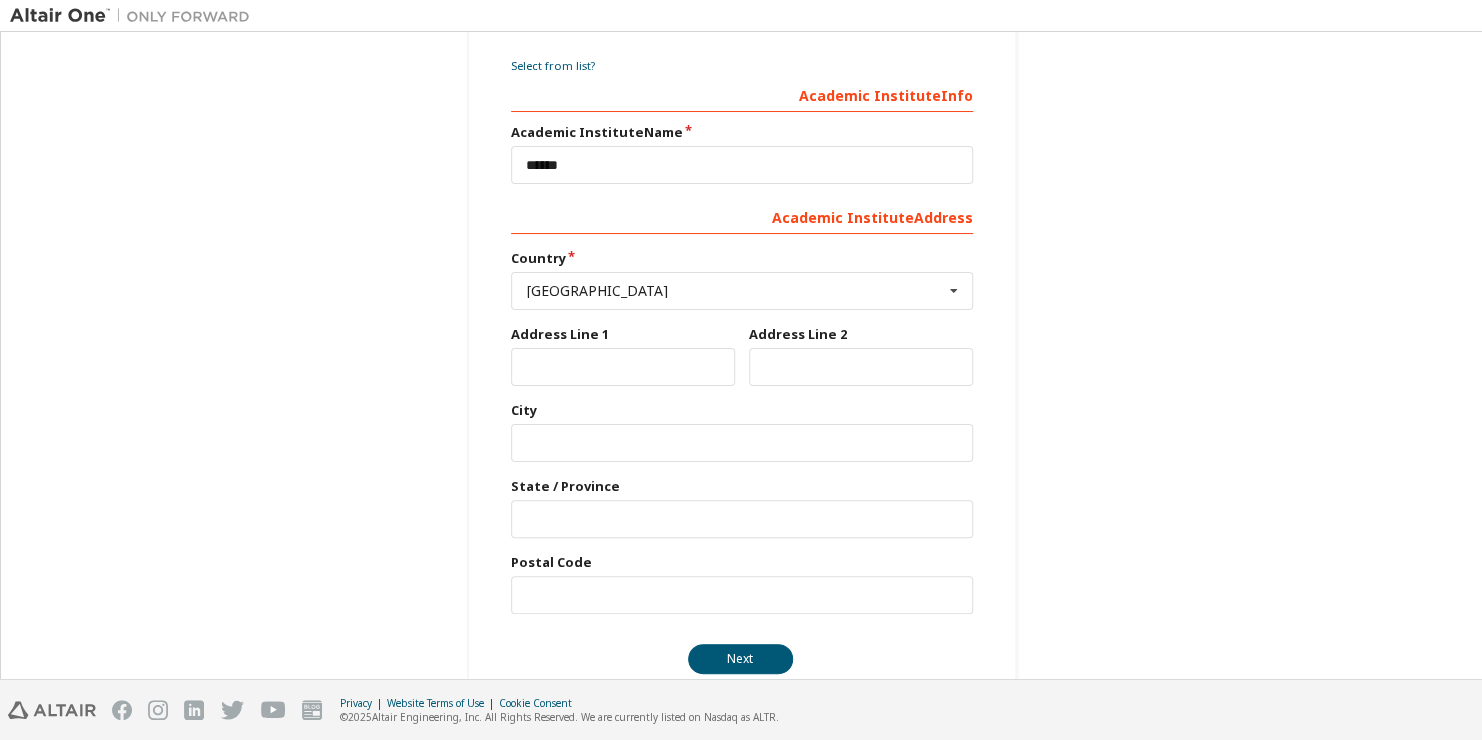 click on "Academic Institute  Info Academic Institute  Name ****** Academic Institute  Address *** Country [GEOGRAPHIC_DATA] [GEOGRAPHIC_DATA] [GEOGRAPHIC_DATA] [GEOGRAPHIC_DATA] [GEOGRAPHIC_DATA] [US_STATE] [GEOGRAPHIC_DATA] [GEOGRAPHIC_DATA] [GEOGRAPHIC_DATA] [GEOGRAPHIC_DATA] [GEOGRAPHIC_DATA] [GEOGRAPHIC_DATA] [GEOGRAPHIC_DATA] [GEOGRAPHIC_DATA] [GEOGRAPHIC_DATA] [GEOGRAPHIC_DATA] [GEOGRAPHIC_DATA] [GEOGRAPHIC_DATA] [GEOGRAPHIC_DATA] [GEOGRAPHIC_DATA] [GEOGRAPHIC_DATA] [GEOGRAPHIC_DATA] [GEOGRAPHIC_DATA] [GEOGRAPHIC_DATA] [GEOGRAPHIC_DATA] [GEOGRAPHIC_DATA] [GEOGRAPHIC_DATA] ([GEOGRAPHIC_DATA] State of) [GEOGRAPHIC_DATA] [GEOGRAPHIC_DATA] [GEOGRAPHIC_DATA] [GEOGRAPHIC_DATA] [GEOGRAPHIC_DATA] [GEOGRAPHIC_DATA] [GEOGRAPHIC_DATA] [GEOGRAPHIC_DATA] [GEOGRAPHIC_DATA] [GEOGRAPHIC_DATA] [GEOGRAPHIC_DATA] [GEOGRAPHIC_DATA] [GEOGRAPHIC_DATA] [GEOGRAPHIC_DATA] [GEOGRAPHIC_DATA] [GEOGRAPHIC_DATA] [GEOGRAPHIC_DATA] [GEOGRAPHIC_DATA] [GEOGRAPHIC_DATA] [GEOGRAPHIC_DATA] [GEOGRAPHIC_DATA] [GEOGRAPHIC_DATA] [GEOGRAPHIC_DATA] [GEOGRAPHIC_DATA] [GEOGRAPHIC_DATA] [GEOGRAPHIC_DATA] ([GEOGRAPHIC_DATA]) [GEOGRAPHIC_DATA] [GEOGRAPHIC_DATA] [GEOGRAPHIC_DATA] [GEOGRAPHIC_DATA] [GEOGRAPHIC_DATA] [GEOGRAPHIC_DATA] [GEOGRAPHIC_DATA] [GEOGRAPHIC_DATA] [GEOGRAPHIC_DATA] [GEOGRAPHIC_DATA] [GEOGRAPHIC_DATA] [GEOGRAPHIC_DATA] [GEOGRAPHIC_DATA] [GEOGRAPHIC_DATA] [GEOGRAPHIC_DATA] [GEOGRAPHIC_DATA] [GEOGRAPHIC_DATA] [GEOGRAPHIC_DATA] [GEOGRAPHIC_DATA] ([GEOGRAPHIC_DATA]) [GEOGRAPHIC_DATA] [GEOGRAPHIC_DATA] [GEOGRAPHIC_DATA] [GEOGRAPHIC_DATA] [GEOGRAPHIC_DATA] [GEOGRAPHIC_DATA] [GEOGRAPHIC_DATA]" at bounding box center [742, 345] 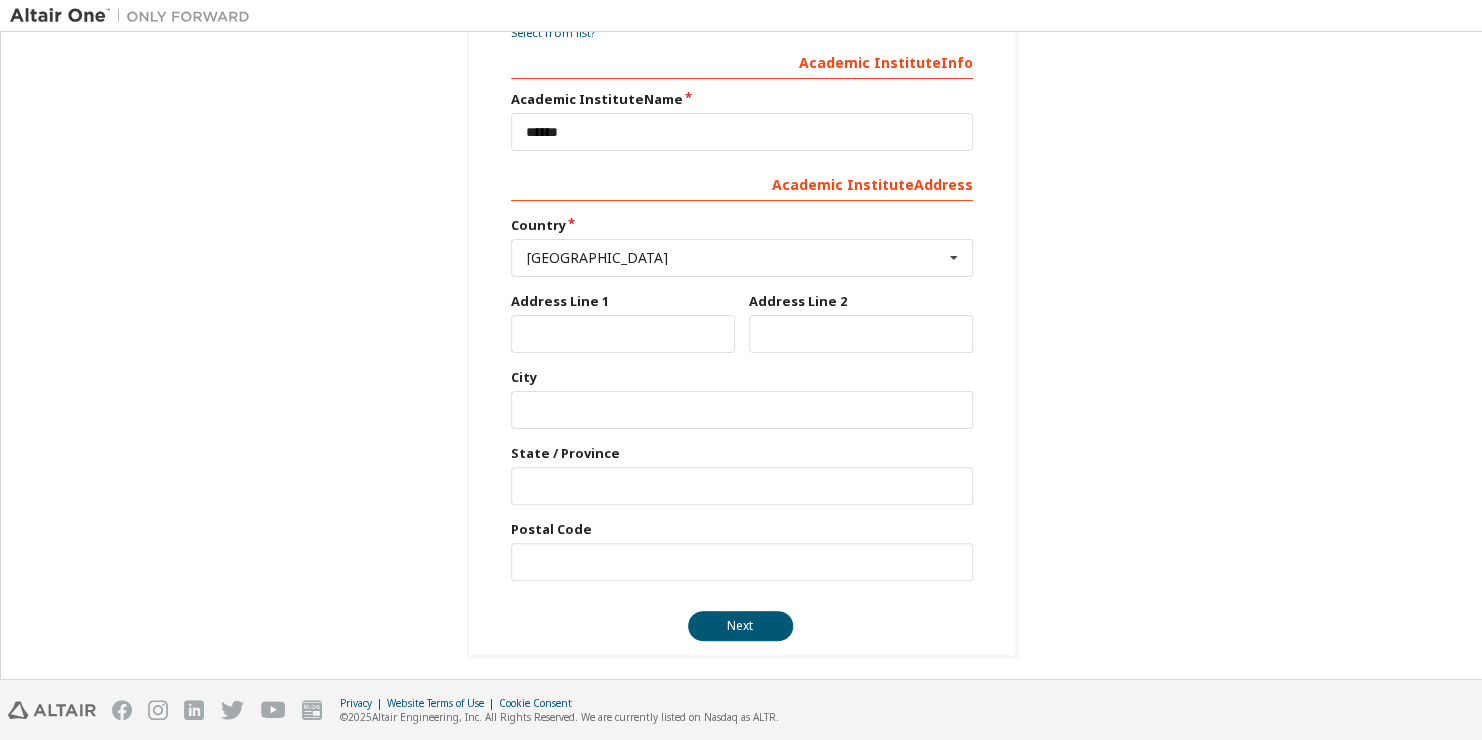 scroll, scrollTop: 334, scrollLeft: 0, axis: vertical 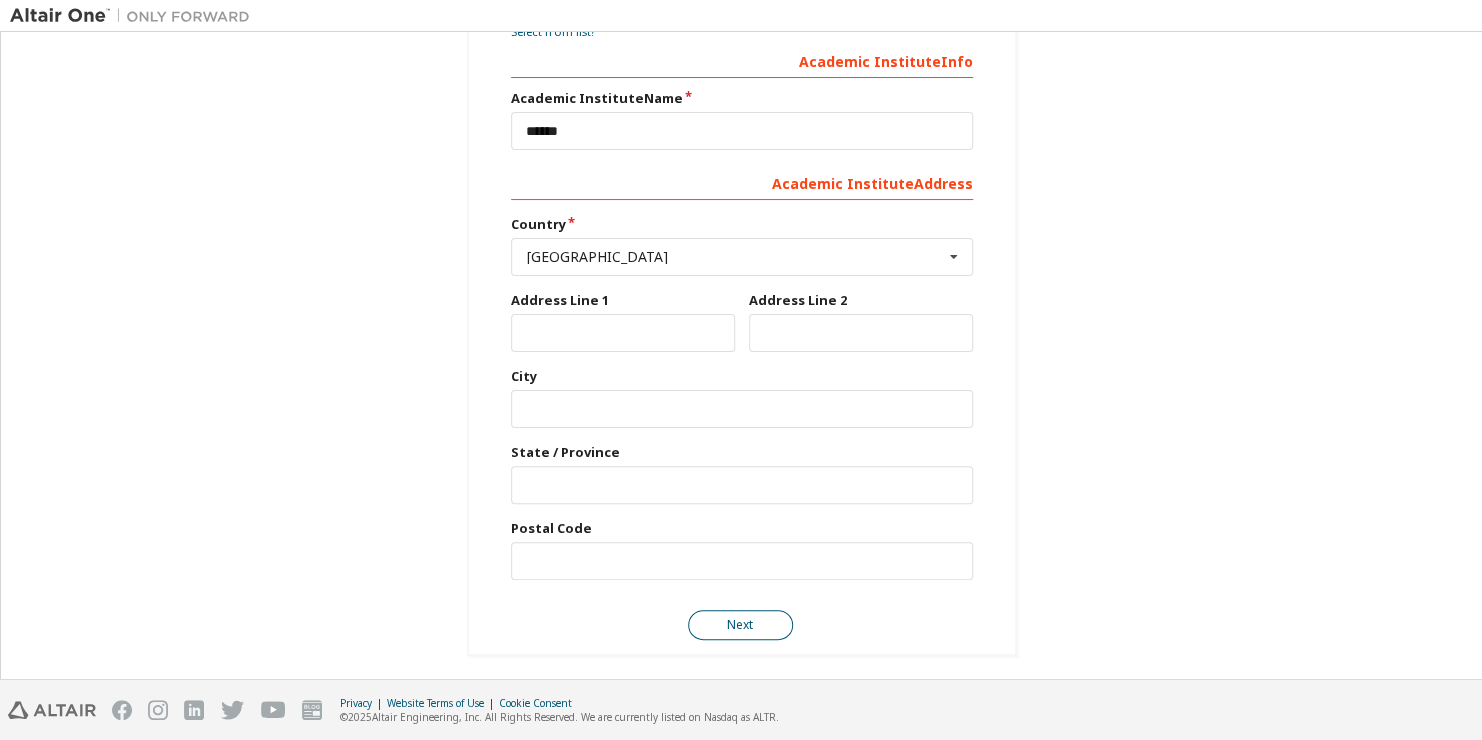 click on "Next" at bounding box center (740, 625) 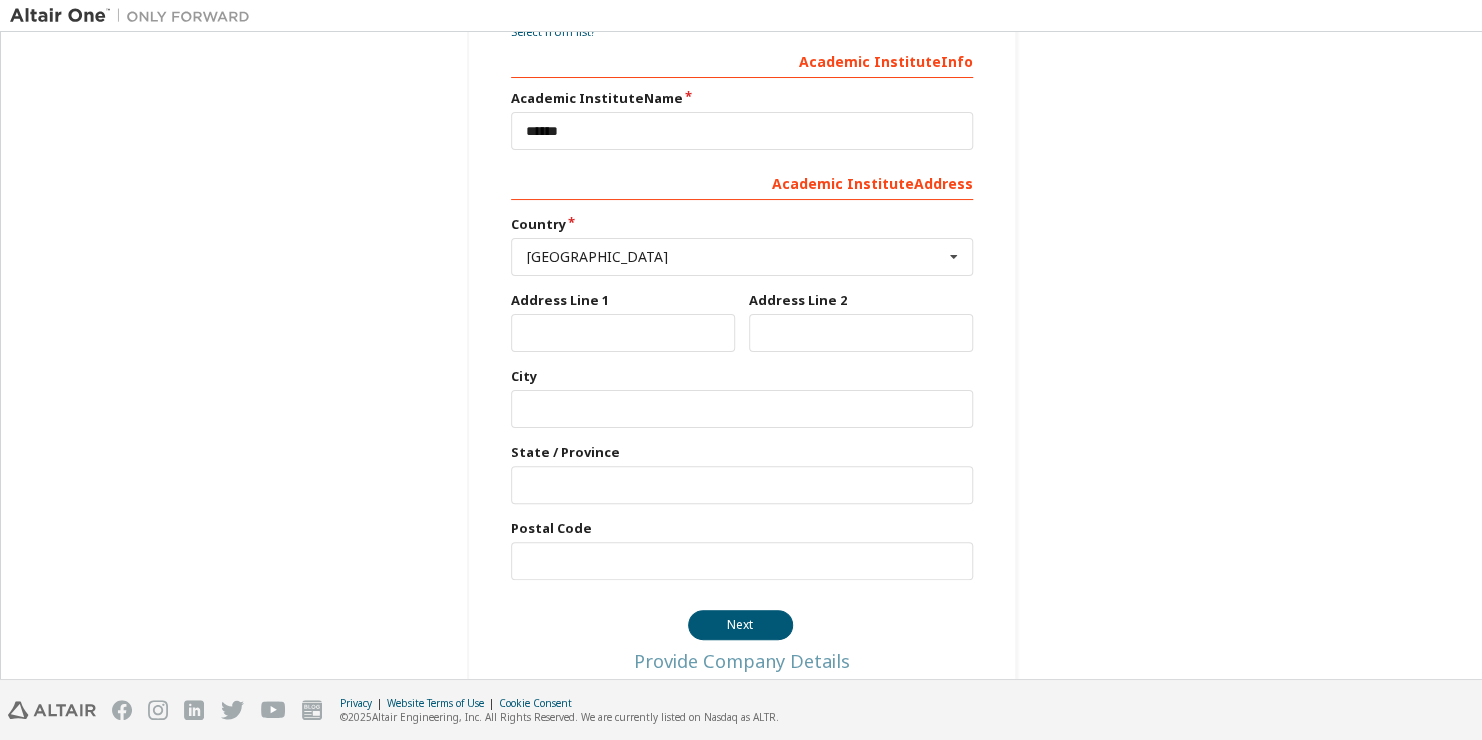 scroll, scrollTop: 0, scrollLeft: 0, axis: both 